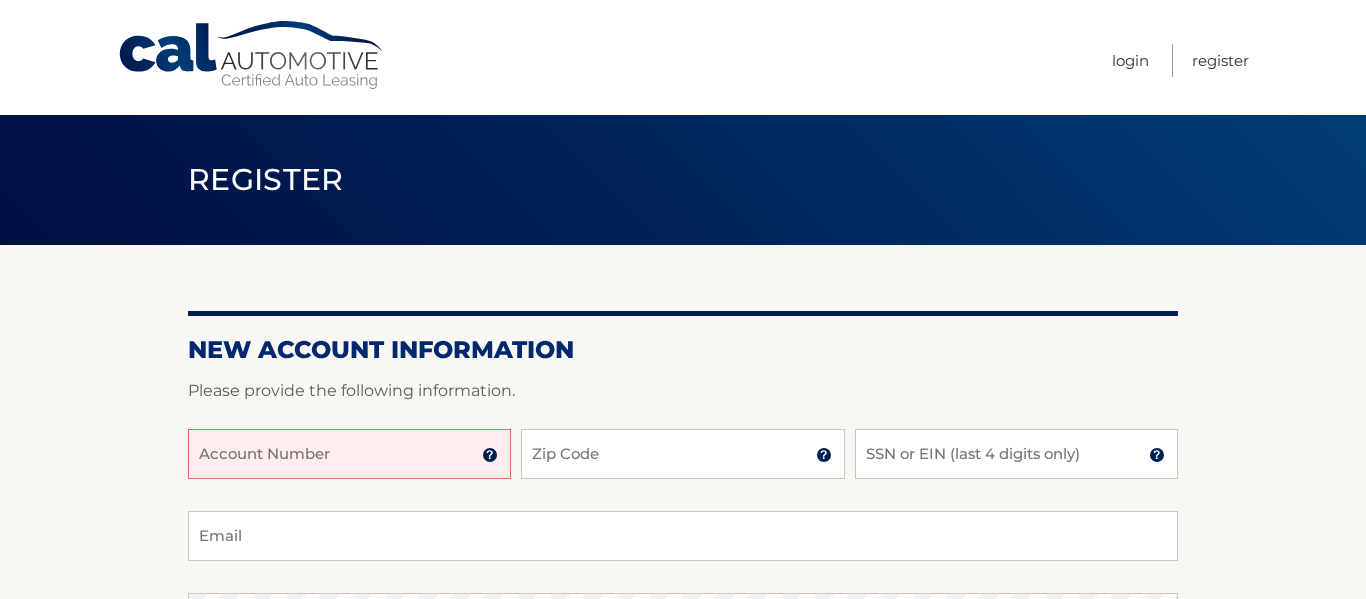 scroll, scrollTop: 0, scrollLeft: 0, axis: both 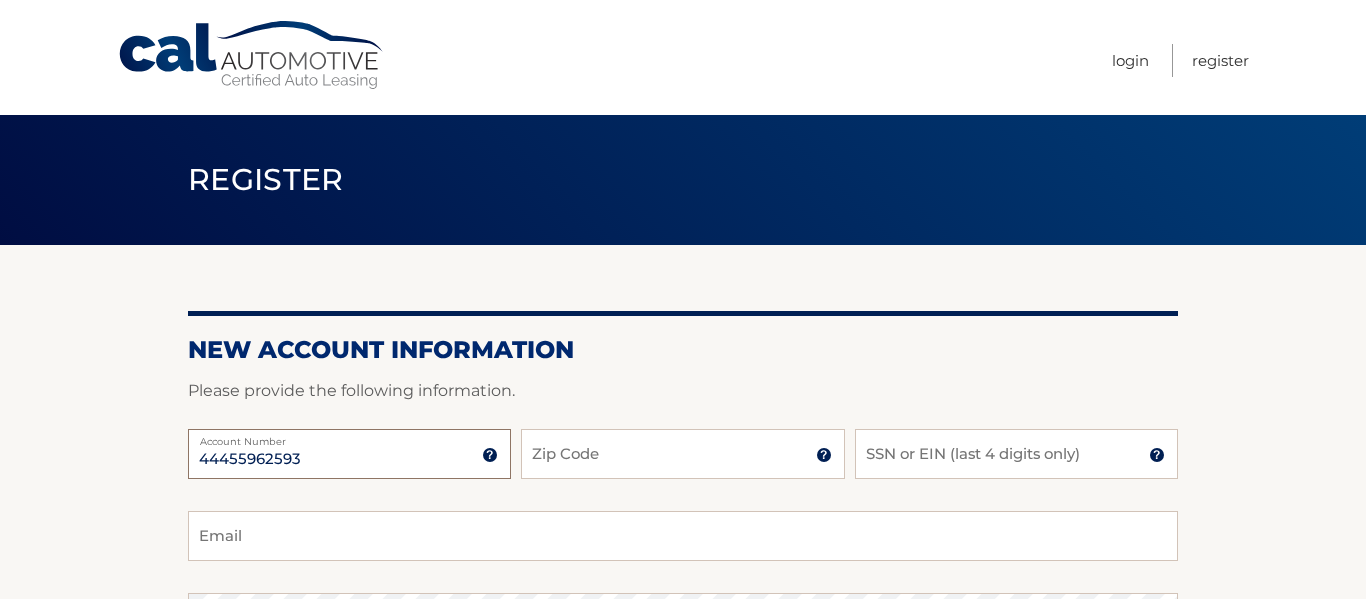 type on "44455962593" 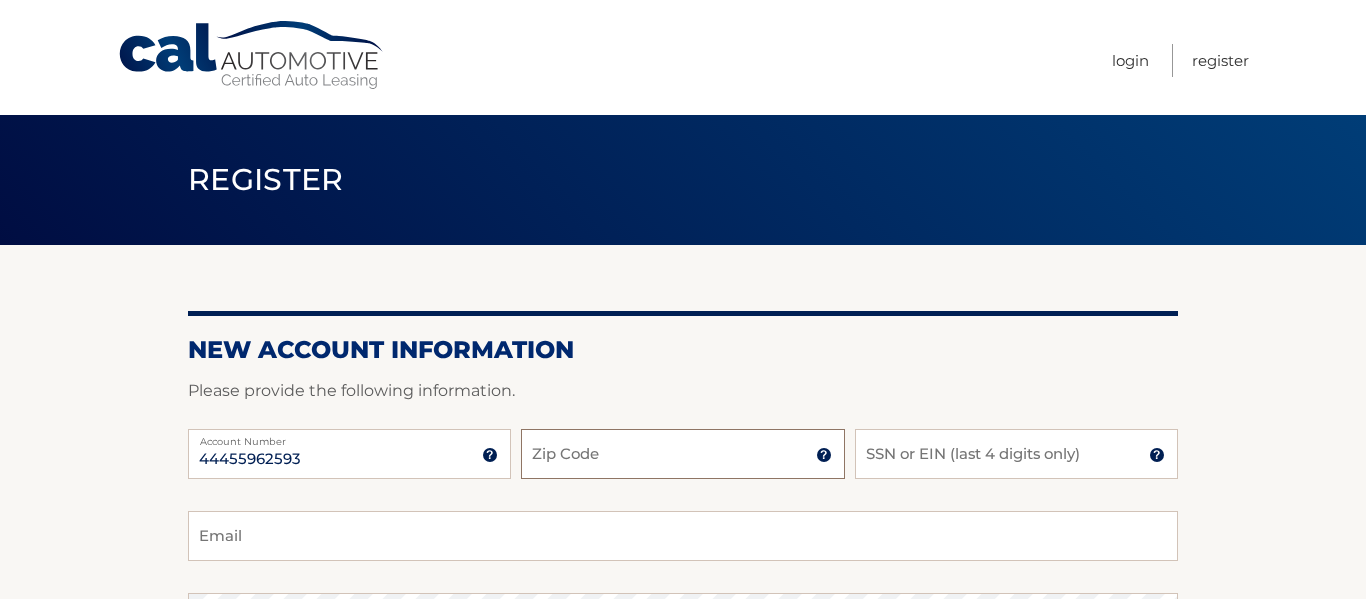 click on "44455962593
Account Number
11 digit account number provided on your coupon book or Welcome Letter
Zip Code
Zip Code of first lessee in box 1b of your Lease Agreement
SSN or EIN (last 4 digits only)
Last 4 of SSN of first lessee listed on your Lease Agreement" at bounding box center (683, 470) 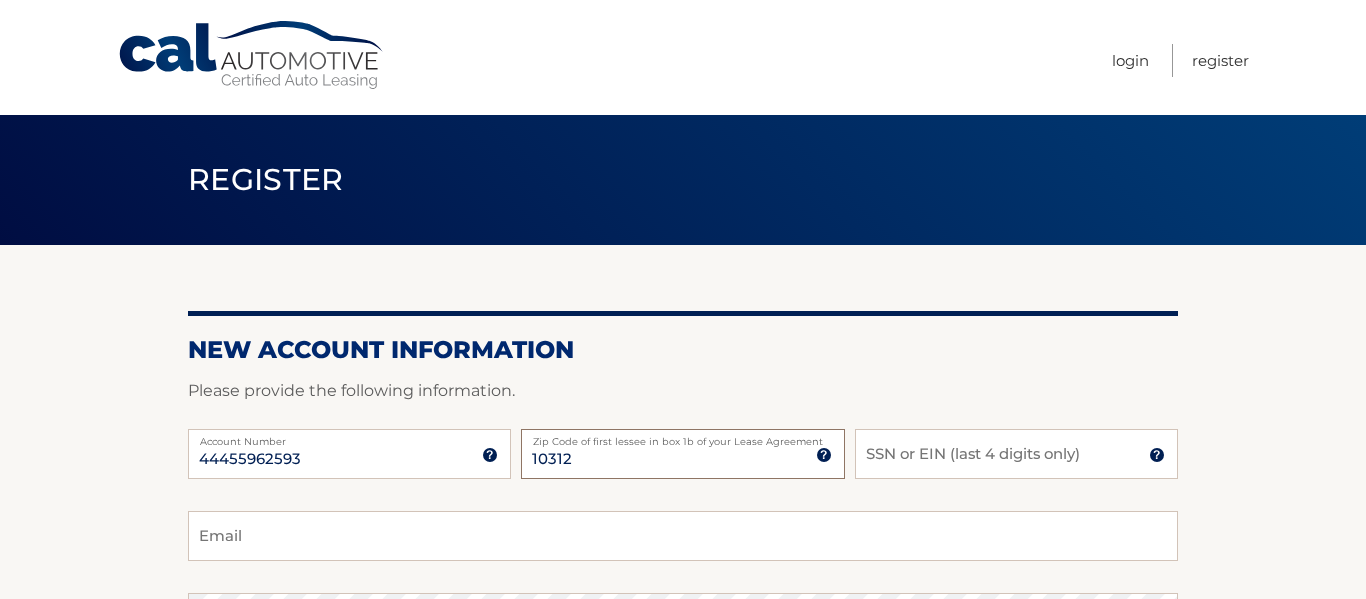 type on "10312" 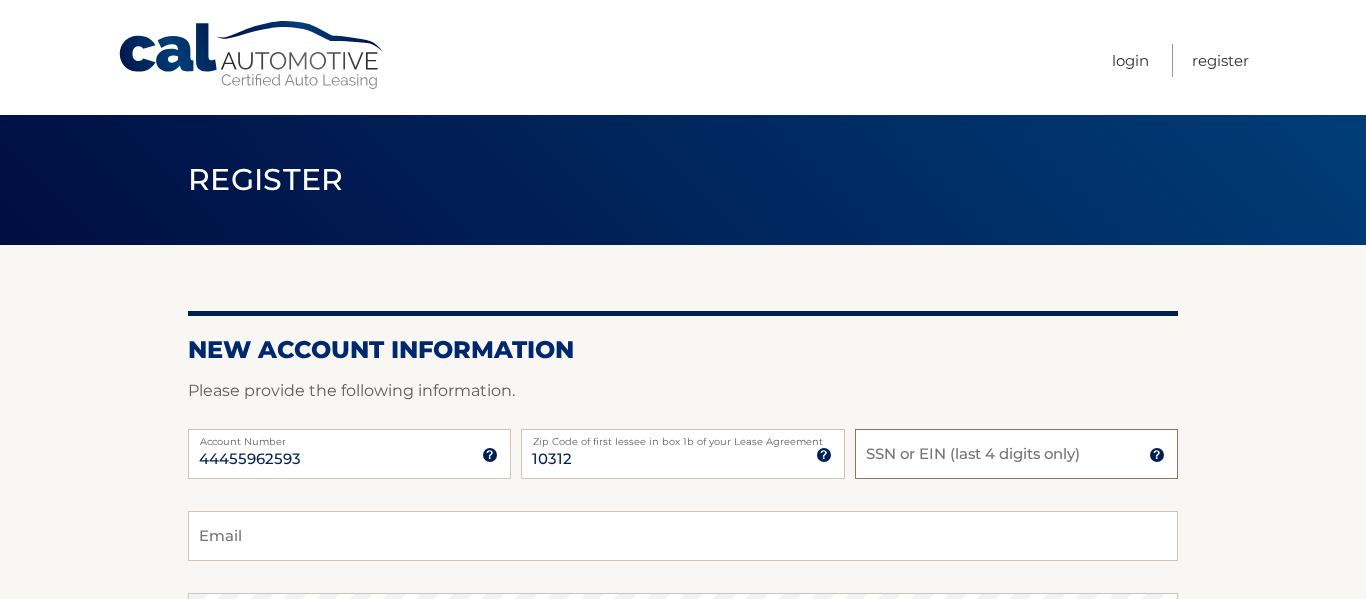 click on "SSN or EIN (last 4 digits only)" at bounding box center (1016, 454) 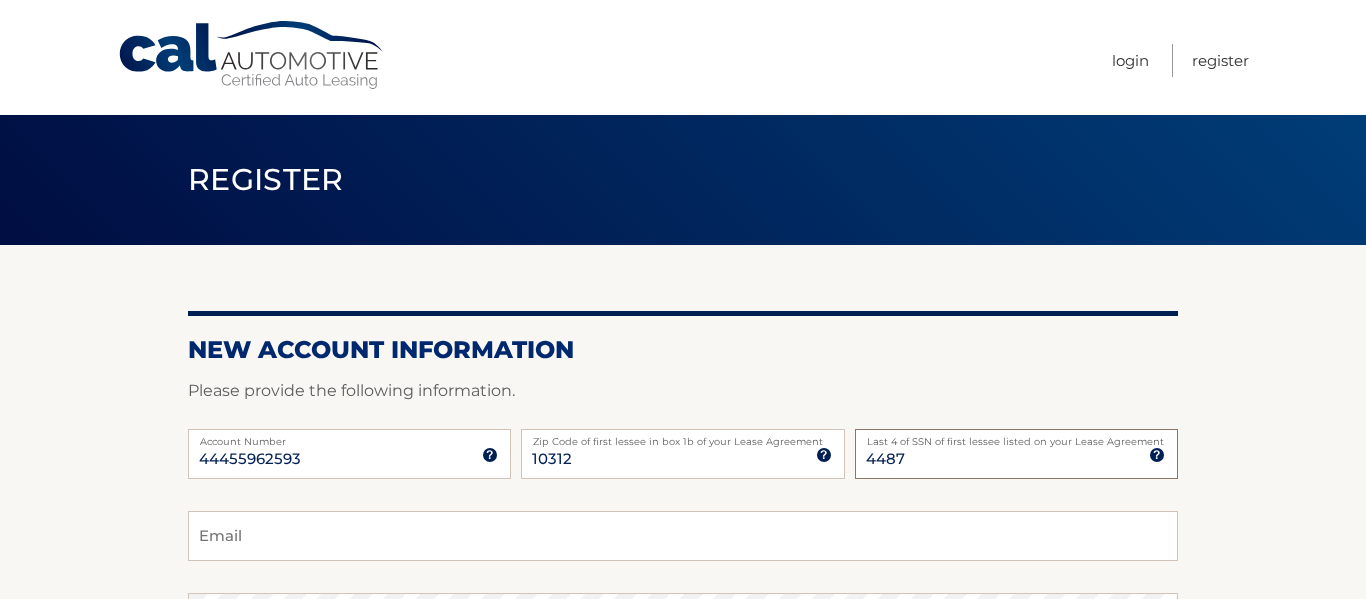 type on "4487" 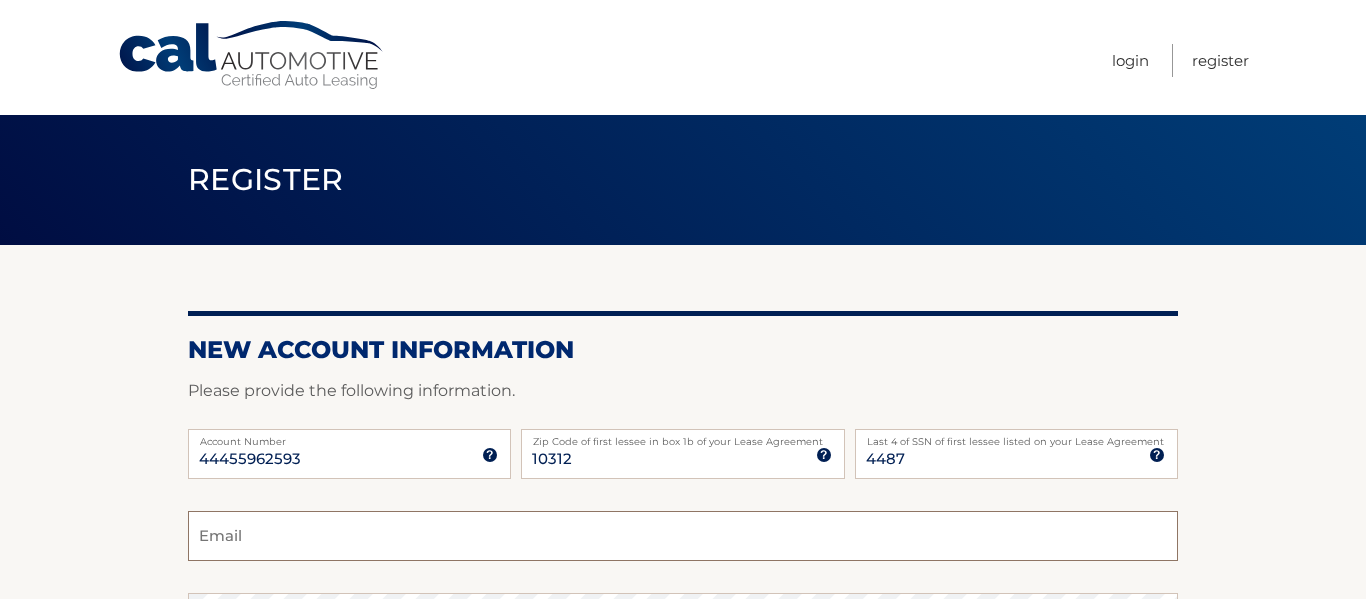 click on "Email" at bounding box center (683, 536) 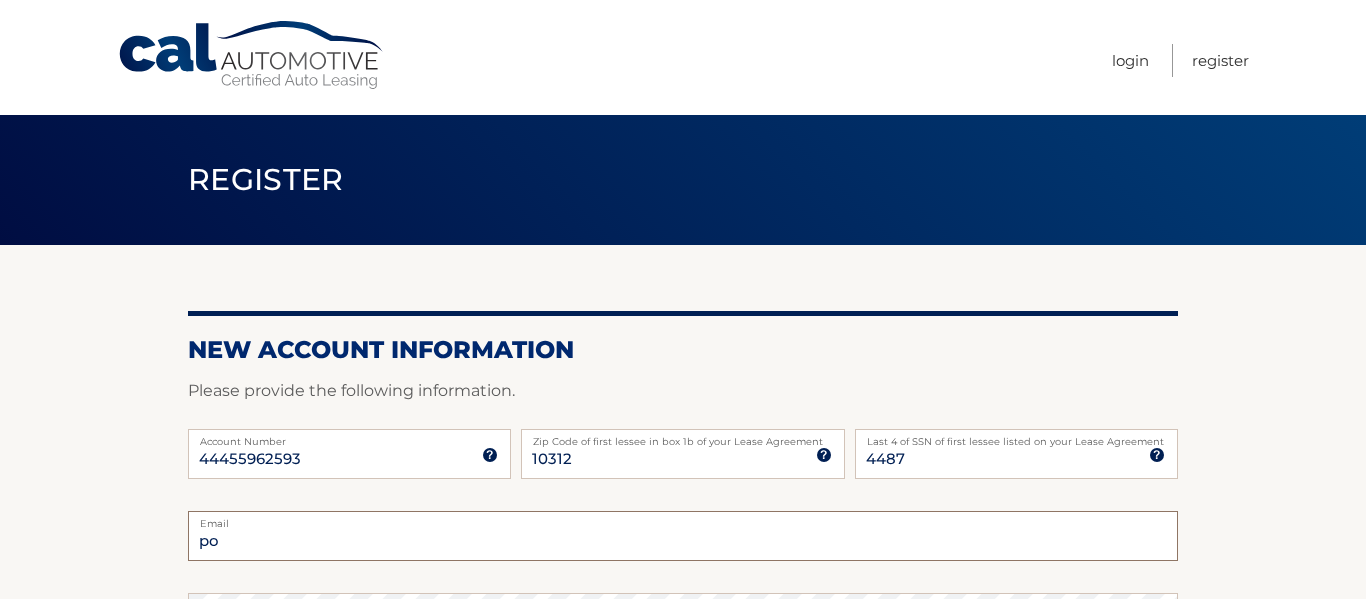type on "p" 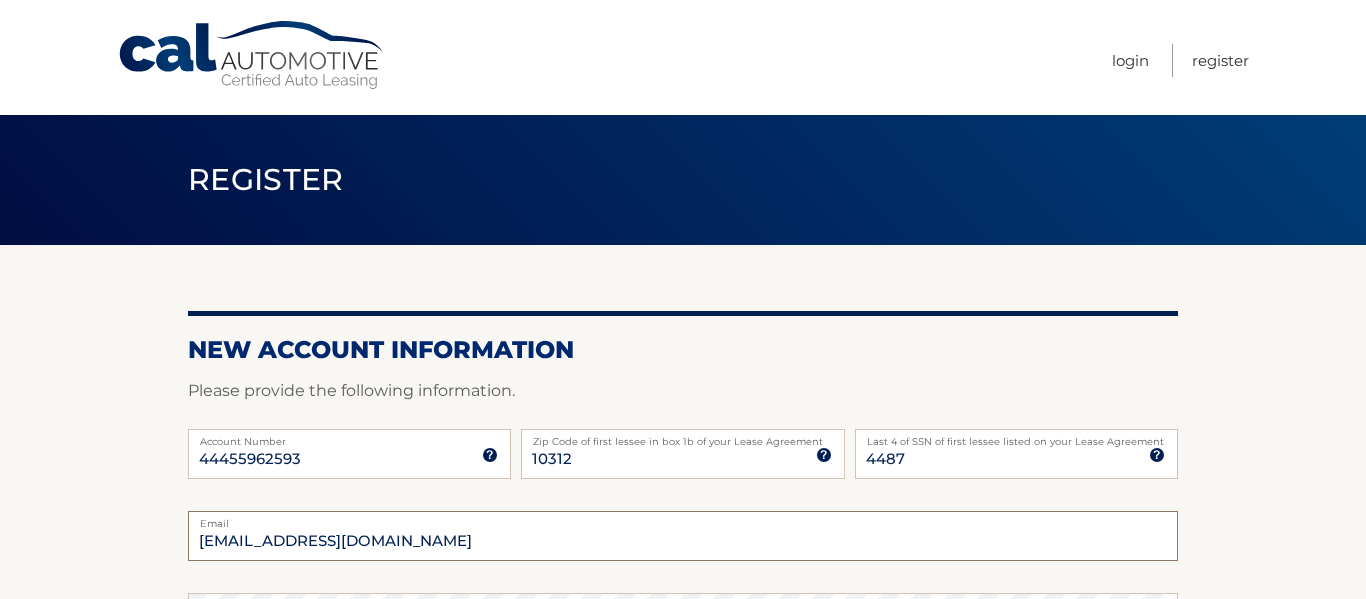 type on "AJPolo428@gmail.com" 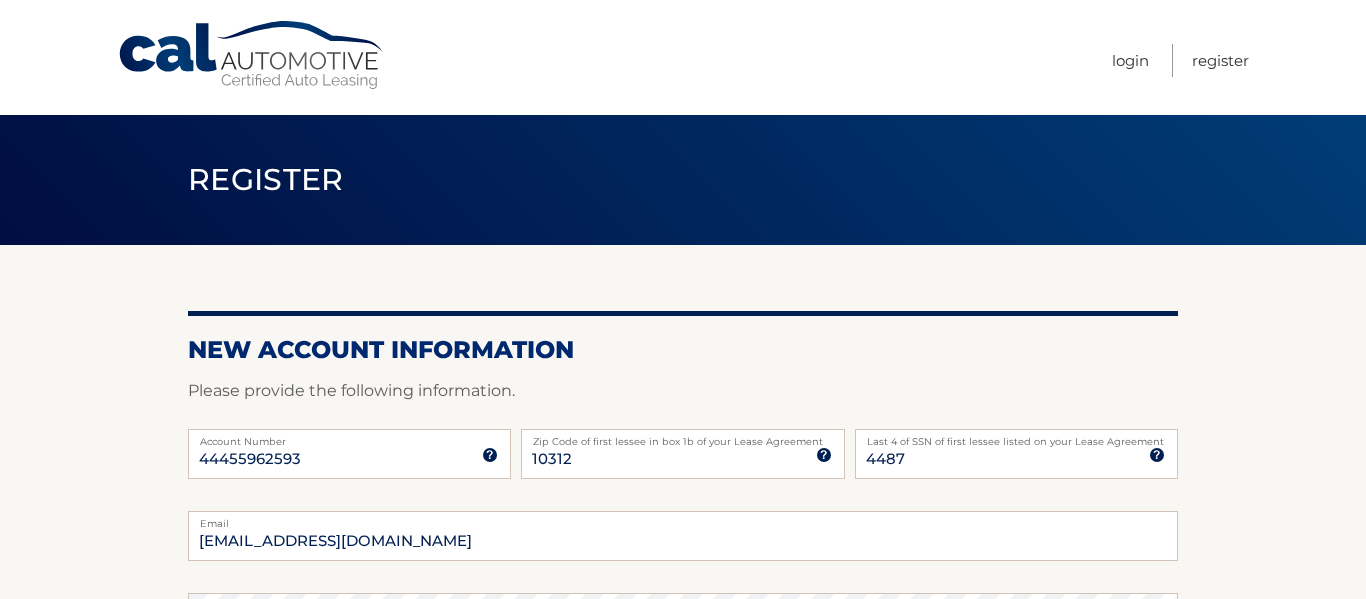click on "New Account Information
Please provide the following information.
44455962593
Account Number
11 digit account number provided on your coupon book or Welcome Letter
10312
Zip Code of first lessee in box 1b of your Lease Agreement
Zip Code of first lessee in box 1b of your Lease Agreement
4487
Last 4 of SSN of first lessee listed on your Lease Agreement
Last 4 of SSN of first lessee listed on your Lease Agreement
AJPolo428@gmail.com
Email" at bounding box center [683, 635] 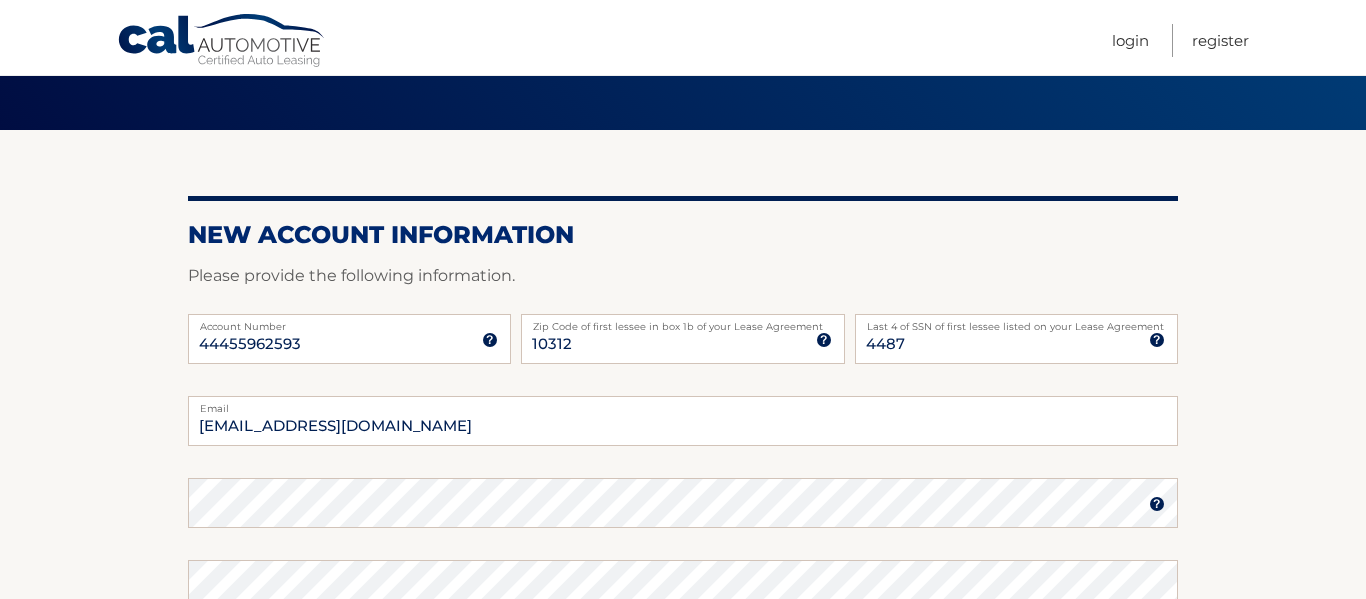 scroll, scrollTop: 129, scrollLeft: 0, axis: vertical 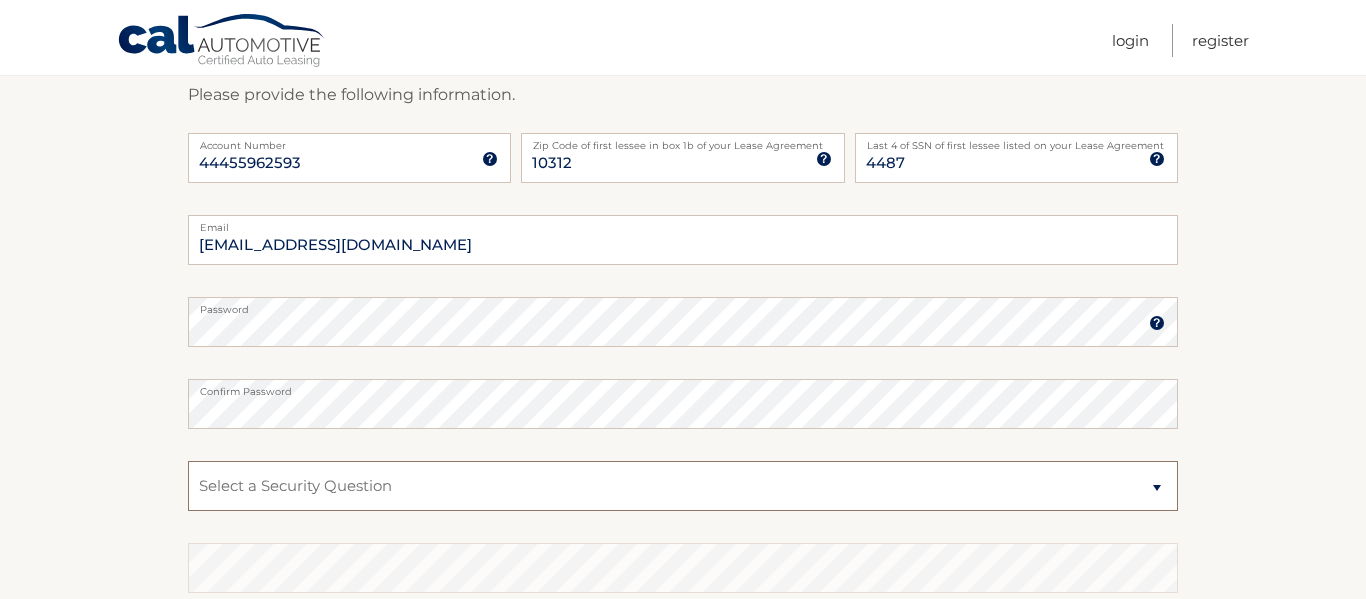 click on "Select a Security Question
What was the name of your elementary school?
What is your mother’s maiden name?
What street did you live on in the third grade?
In what city or town was your first job?
What was your childhood phone number including area code? (e.g., 000-000-0000)" at bounding box center (683, 486) 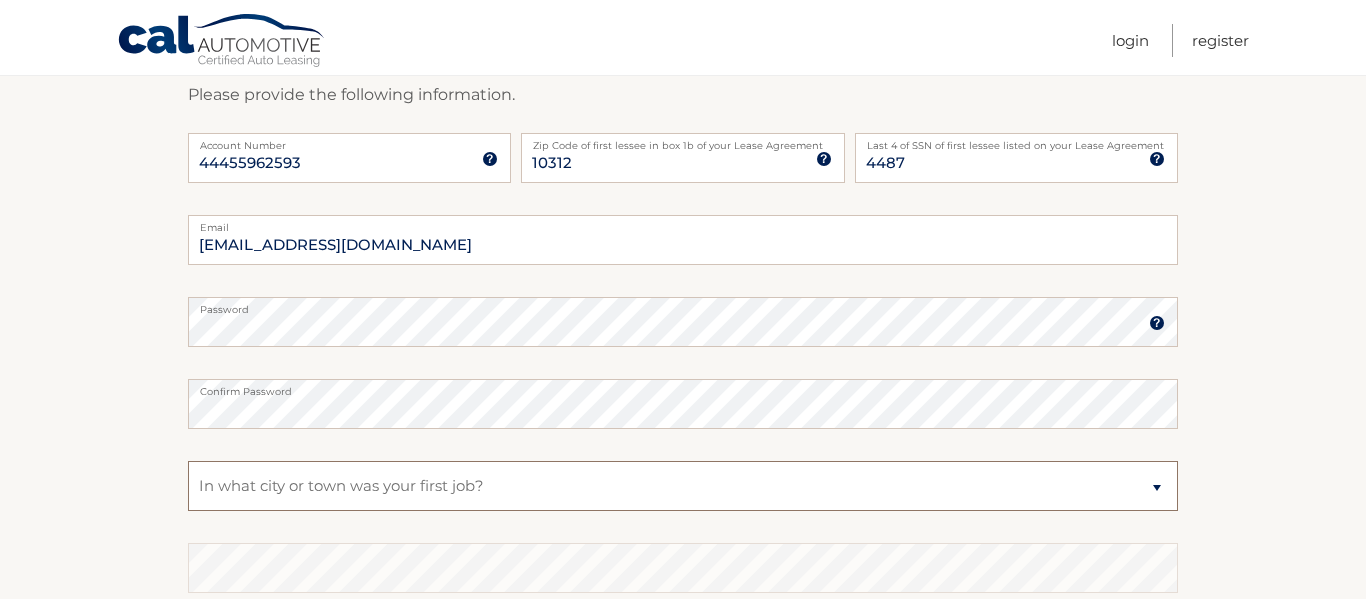 click on "Select a Security Question
What was the name of your elementary school?
What is your mother’s maiden name?
What street did you live on in the third grade?
In what city or town was your first job?
What was your childhood phone number including area code? (e.g., 000-000-0000)" at bounding box center [683, 486] 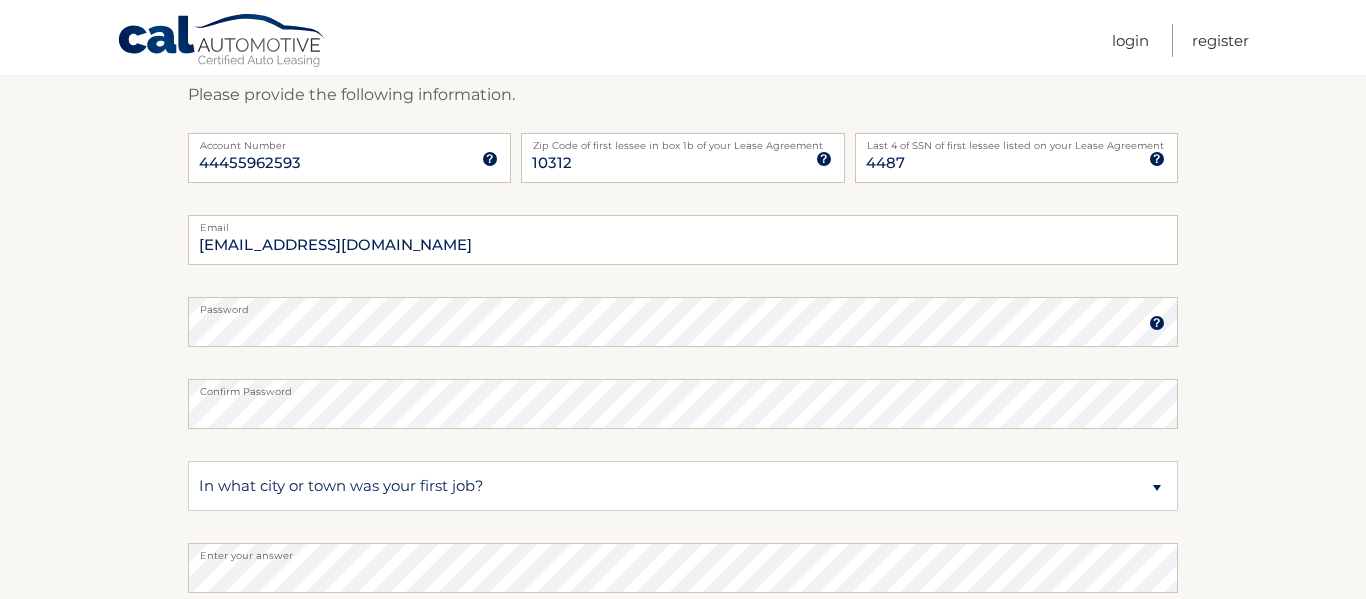 click on "New Account Information
Please provide the following information.
44455962593
Account Number
11 digit account number provided on your coupon book or Welcome Letter
10312
Zip Code of first lessee in box 1b of your Lease Agreement
Zip Code of first lessee in box 1b of your Lease Agreement
4487
Last 4 of SSN of first lessee listed on your Lease Agreement
Last 4 of SSN of first lessee listed on your Lease Agreement
AJPolo428@gmail.com
Email" at bounding box center (683, 339) 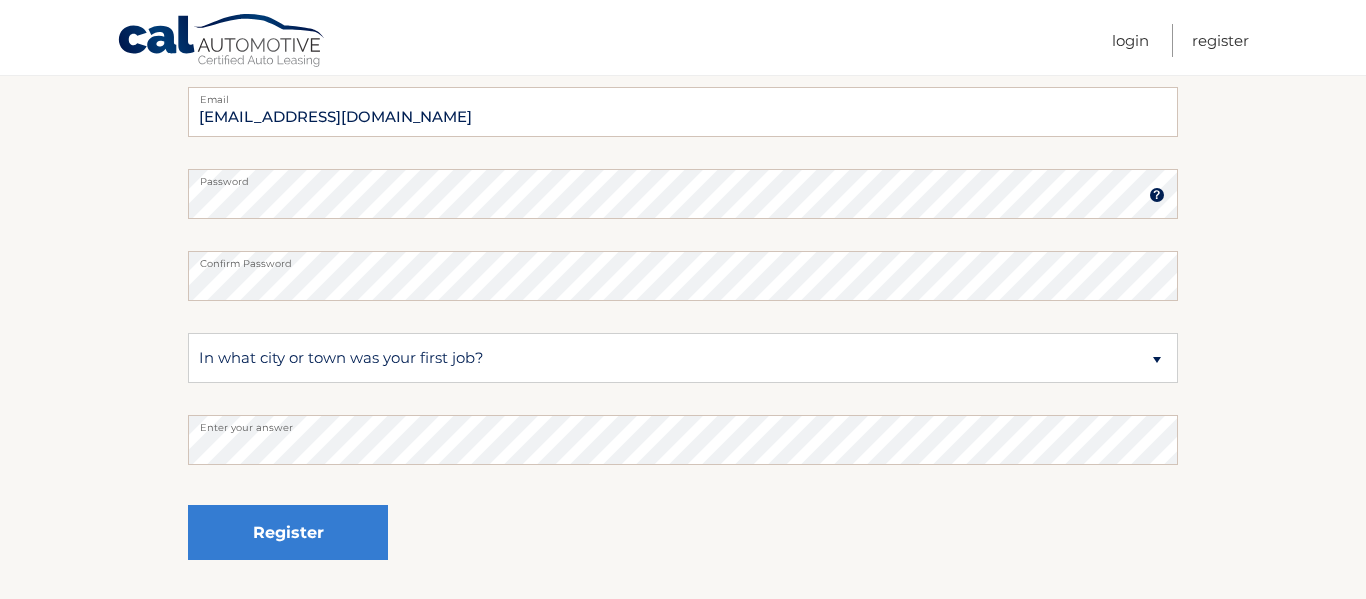 scroll, scrollTop: 464, scrollLeft: 0, axis: vertical 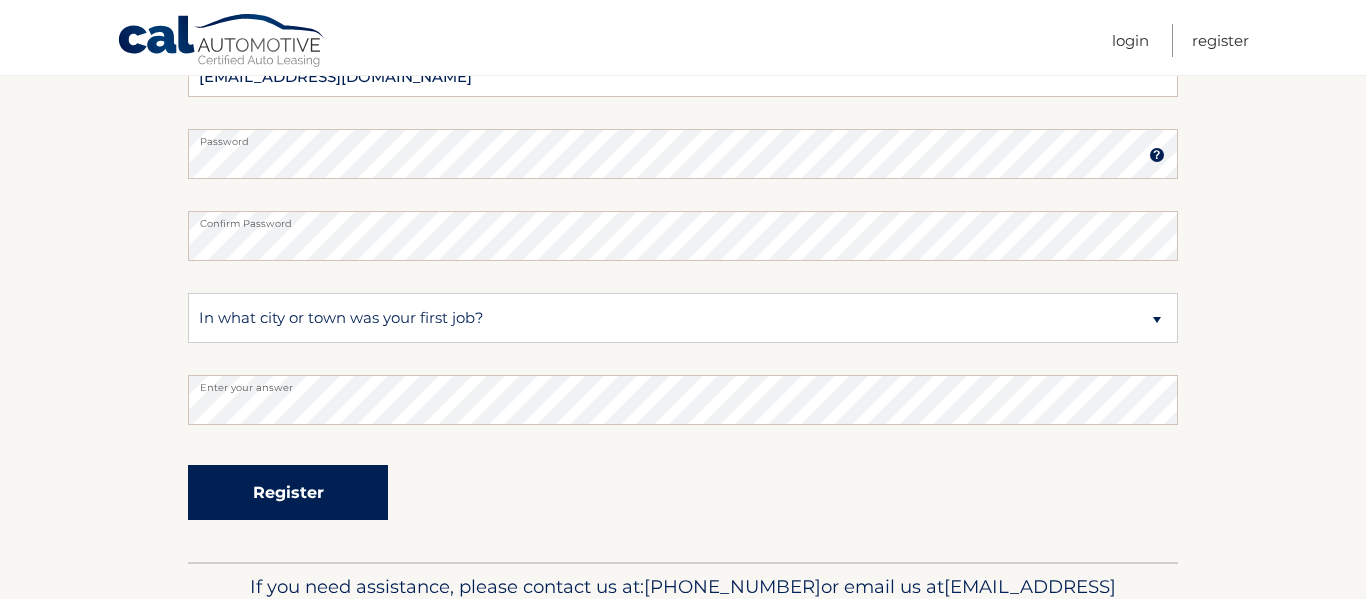 click on "Register" at bounding box center [288, 492] 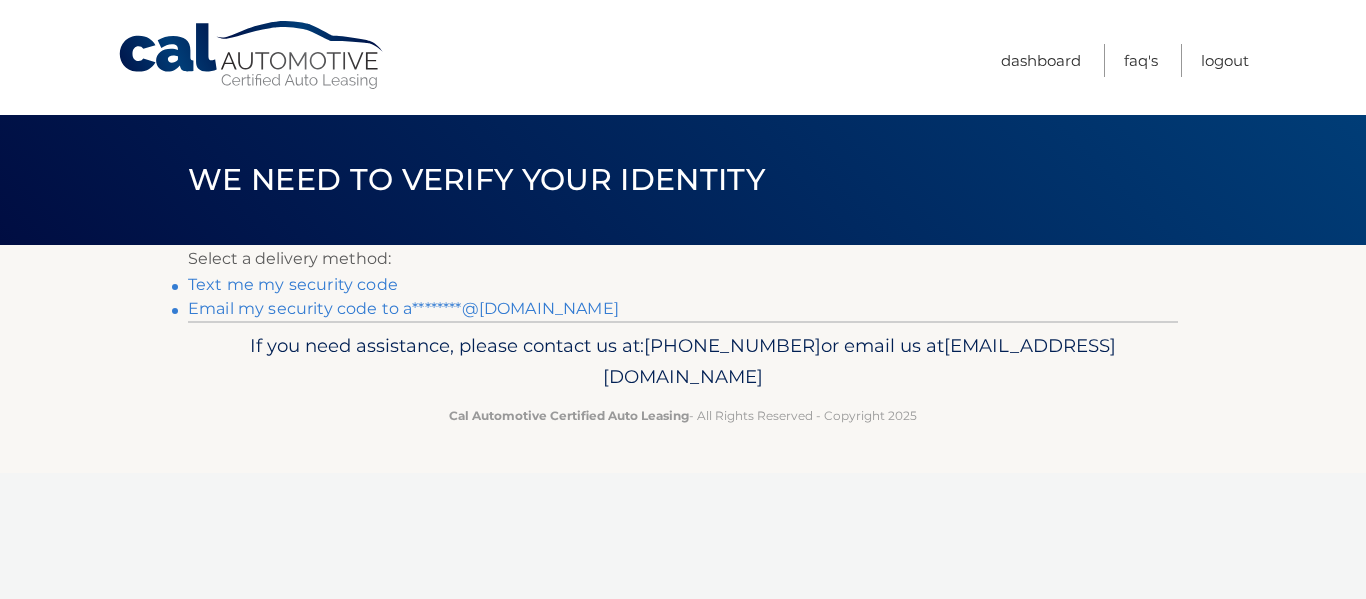 scroll, scrollTop: 0, scrollLeft: 0, axis: both 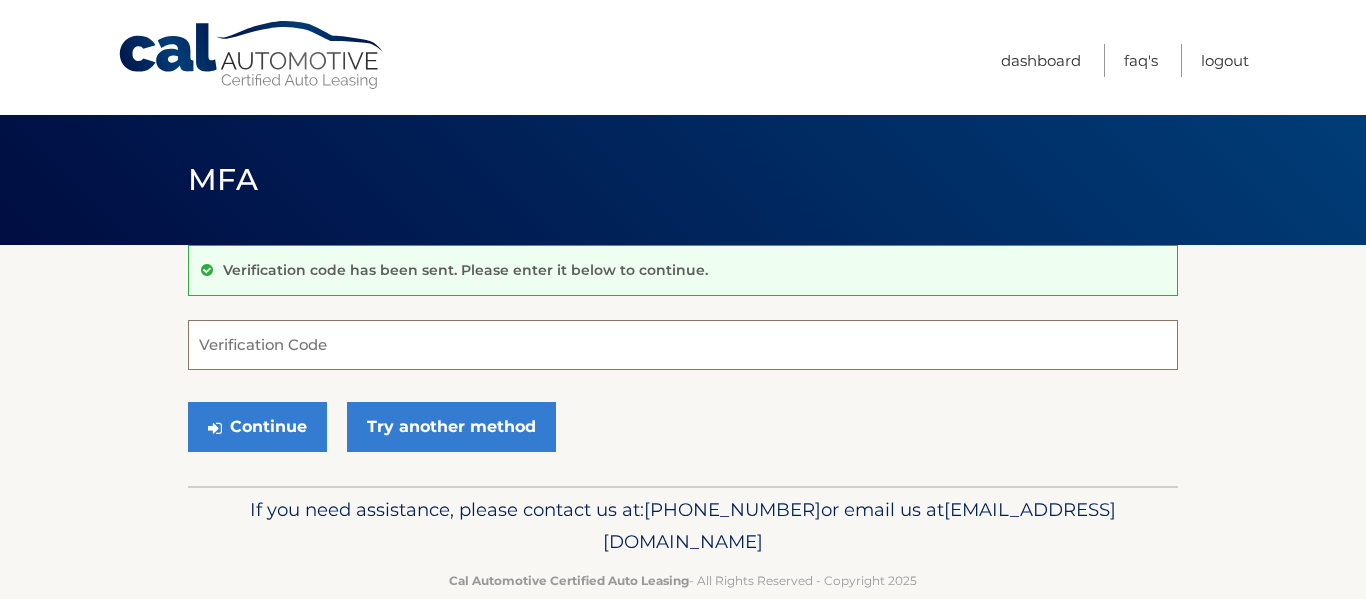 click on "Verification Code" at bounding box center (683, 345) 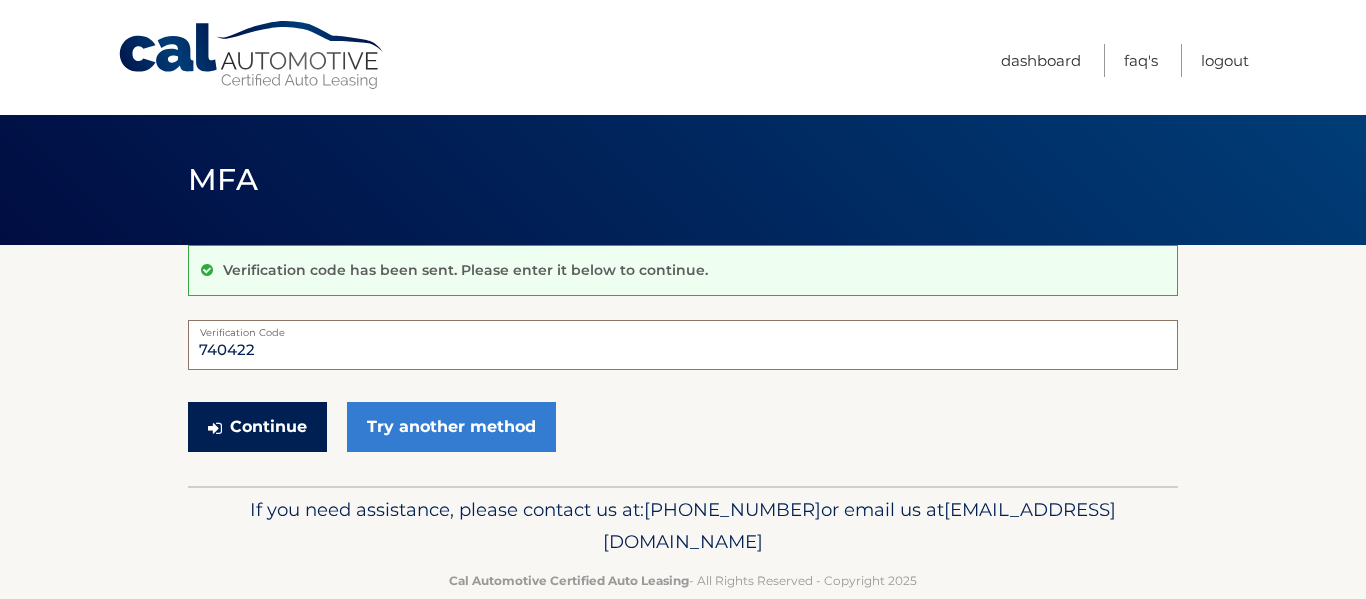 type on "740422" 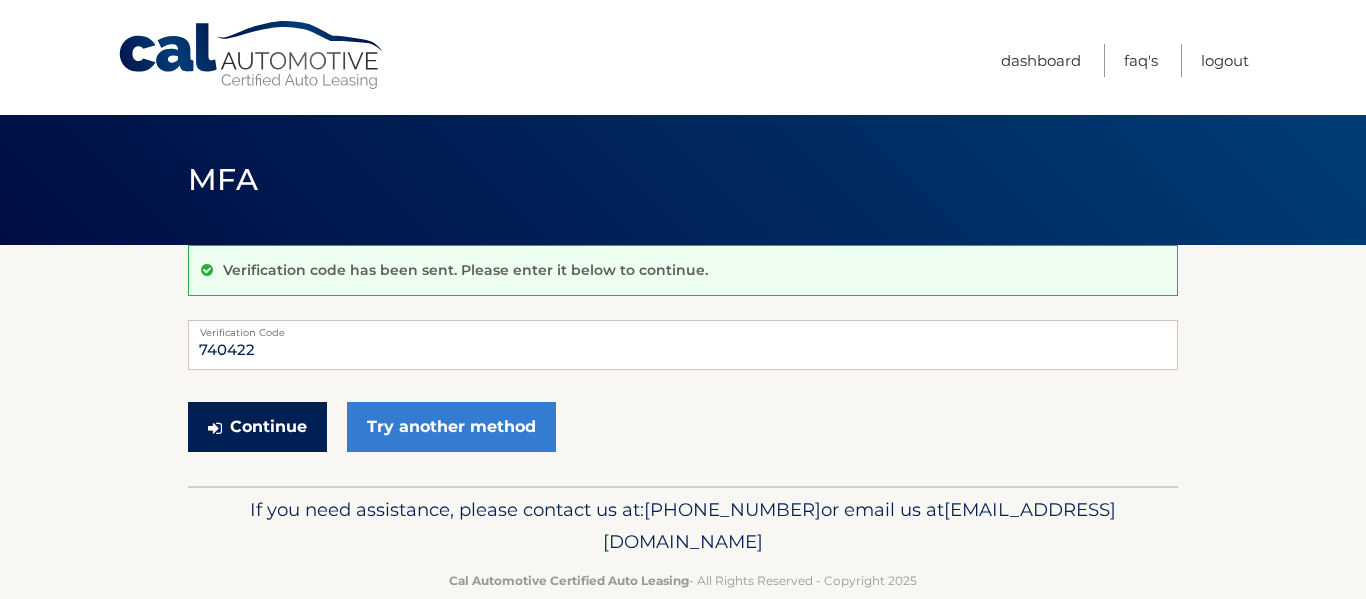 click on "Continue" at bounding box center (257, 427) 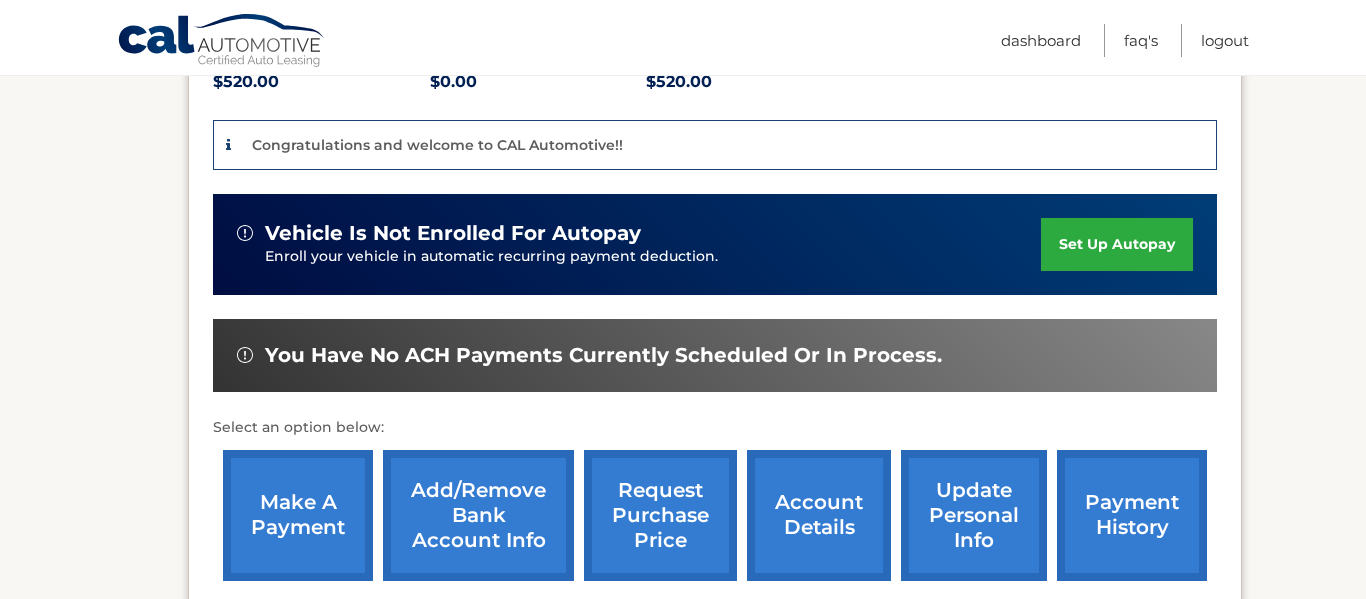 scroll, scrollTop: 483, scrollLeft: 0, axis: vertical 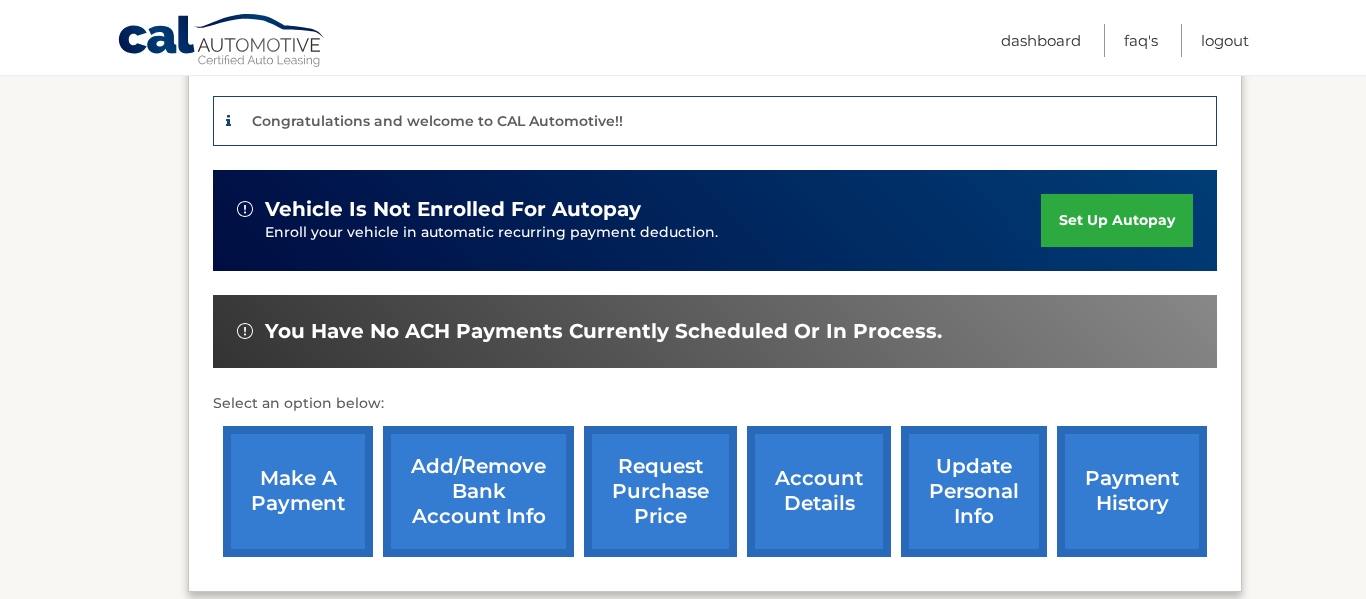 click on "update personal info" at bounding box center (974, 491) 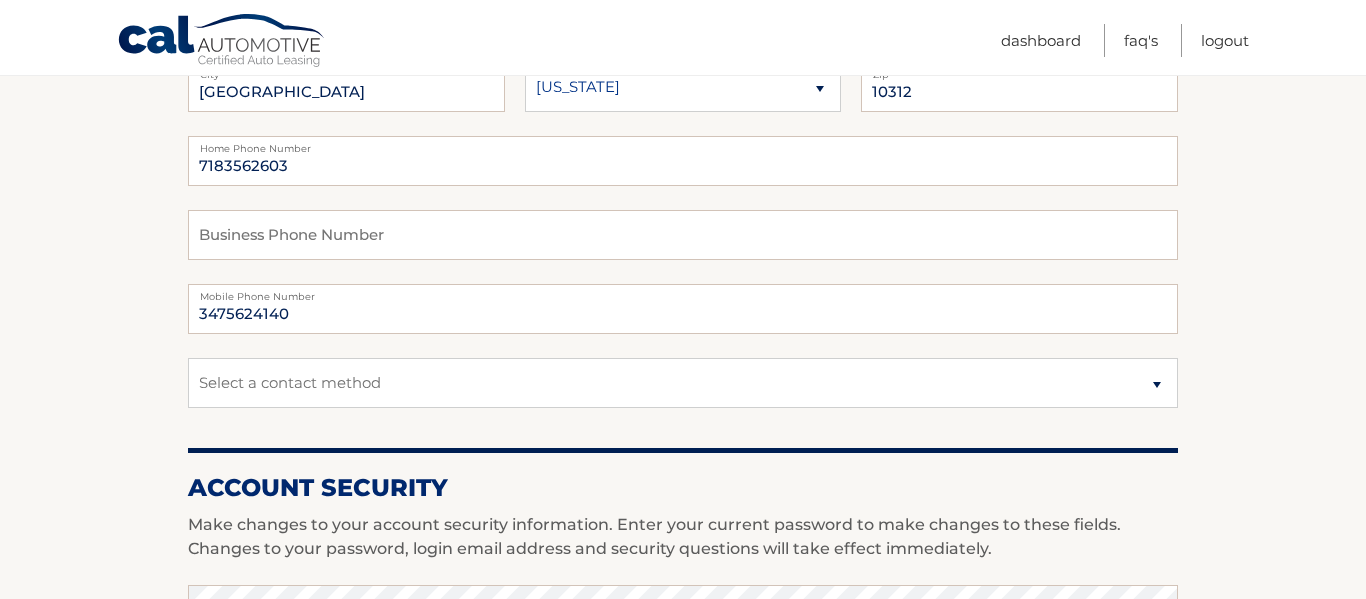 scroll, scrollTop: 449, scrollLeft: 0, axis: vertical 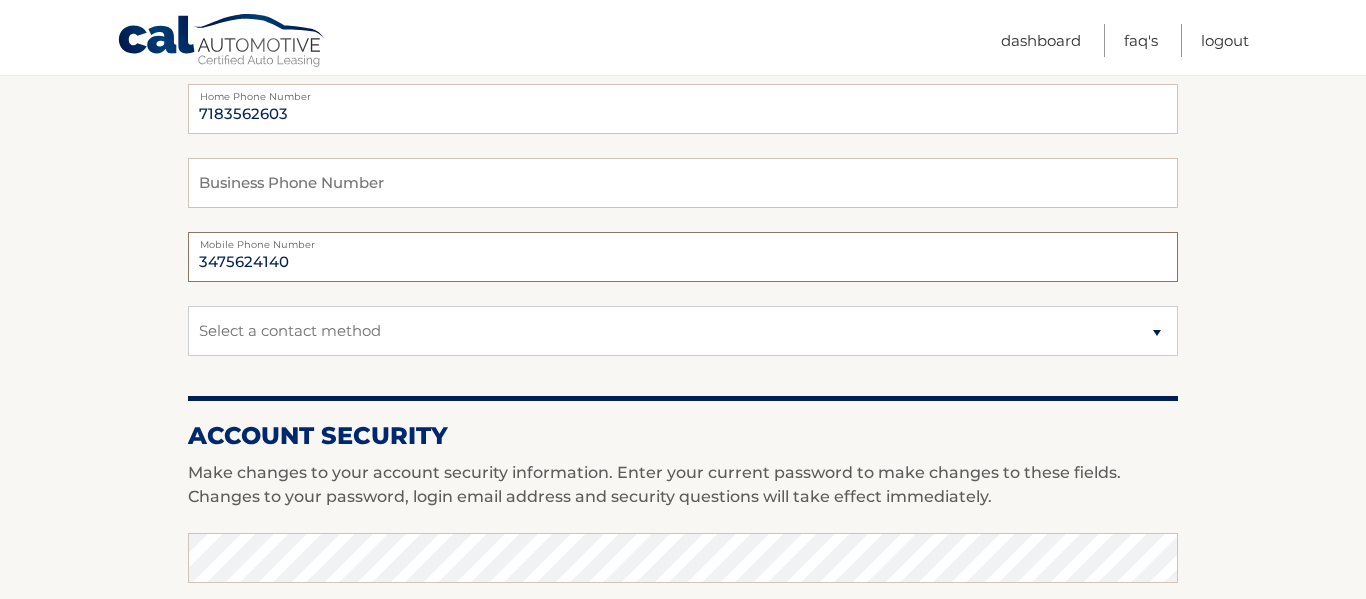click on "3475624140" at bounding box center (683, 257) 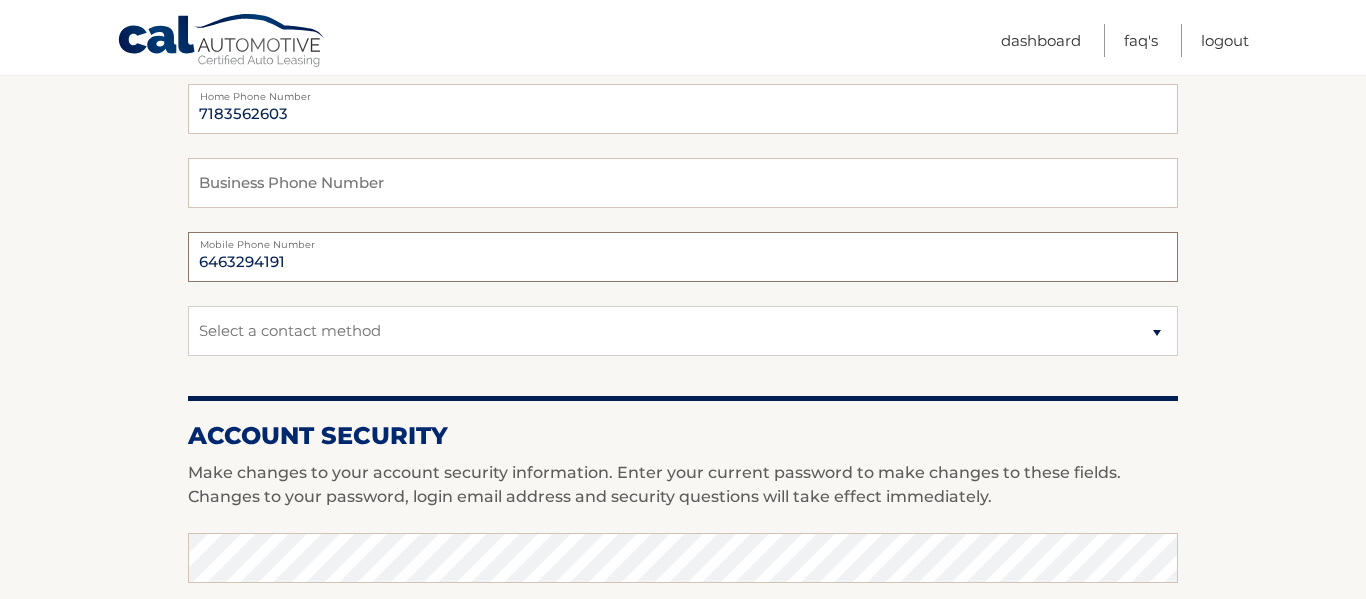 type on "6463294191" 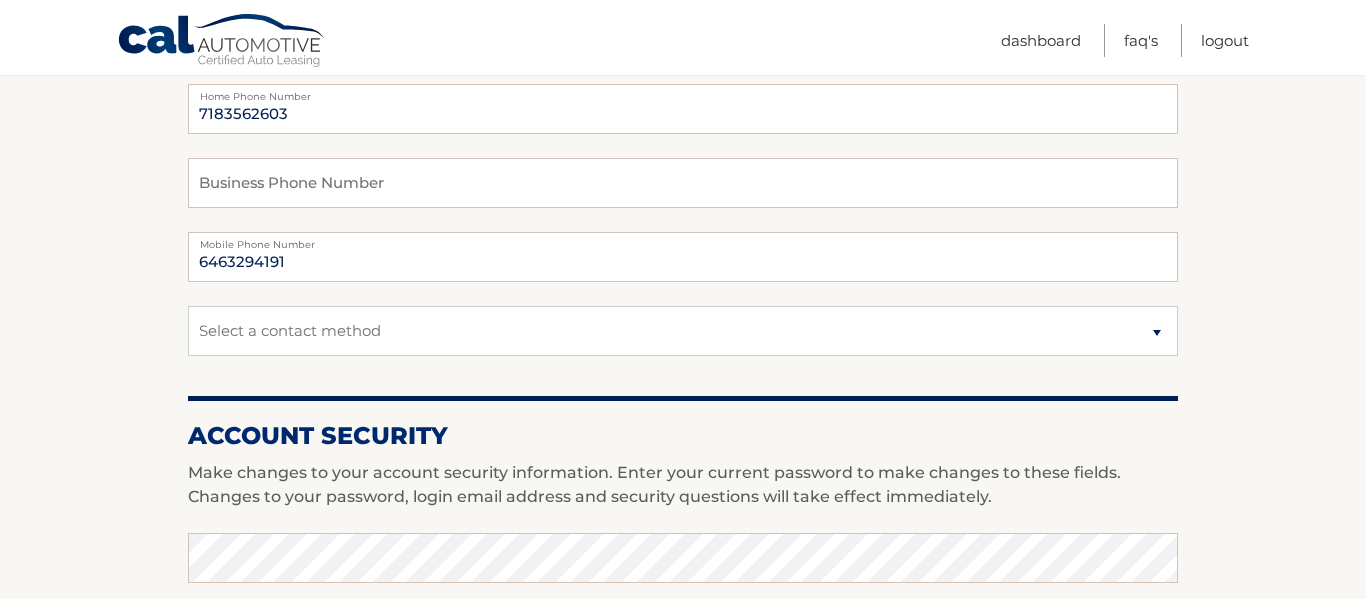 click on "Account Overview
|
Edit Profile
account information
86 RYE AVE
Street Address
Street Address 2
City" at bounding box center [683, 524] 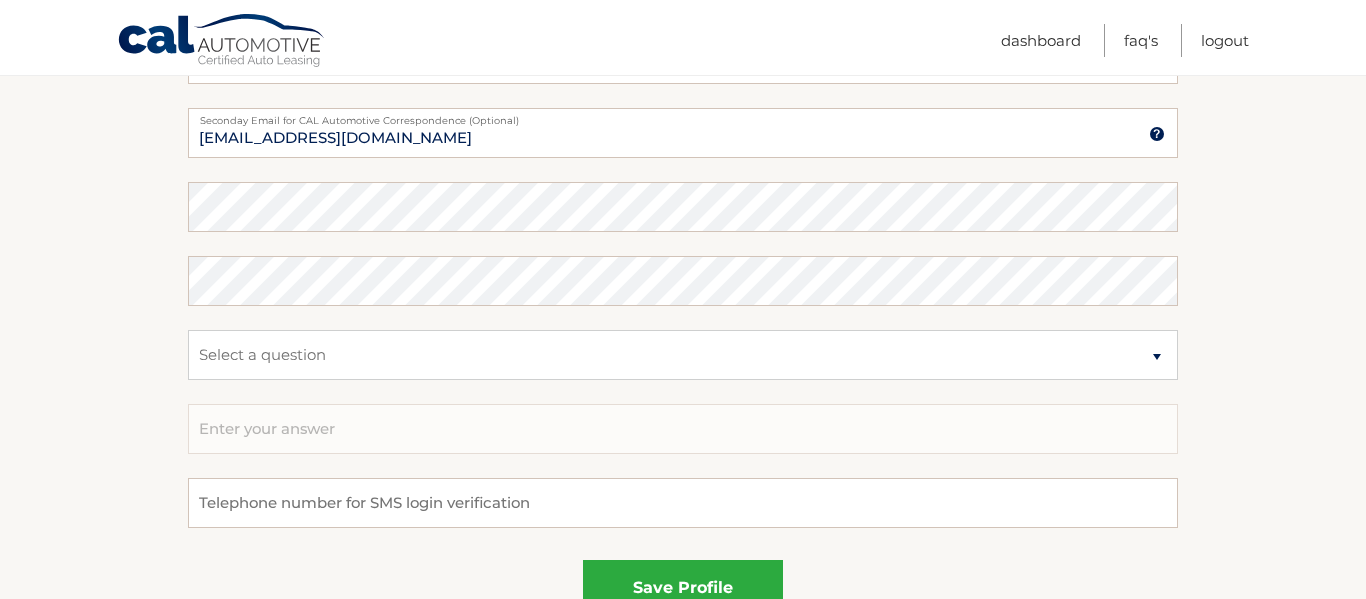 scroll, scrollTop: 1254, scrollLeft: 0, axis: vertical 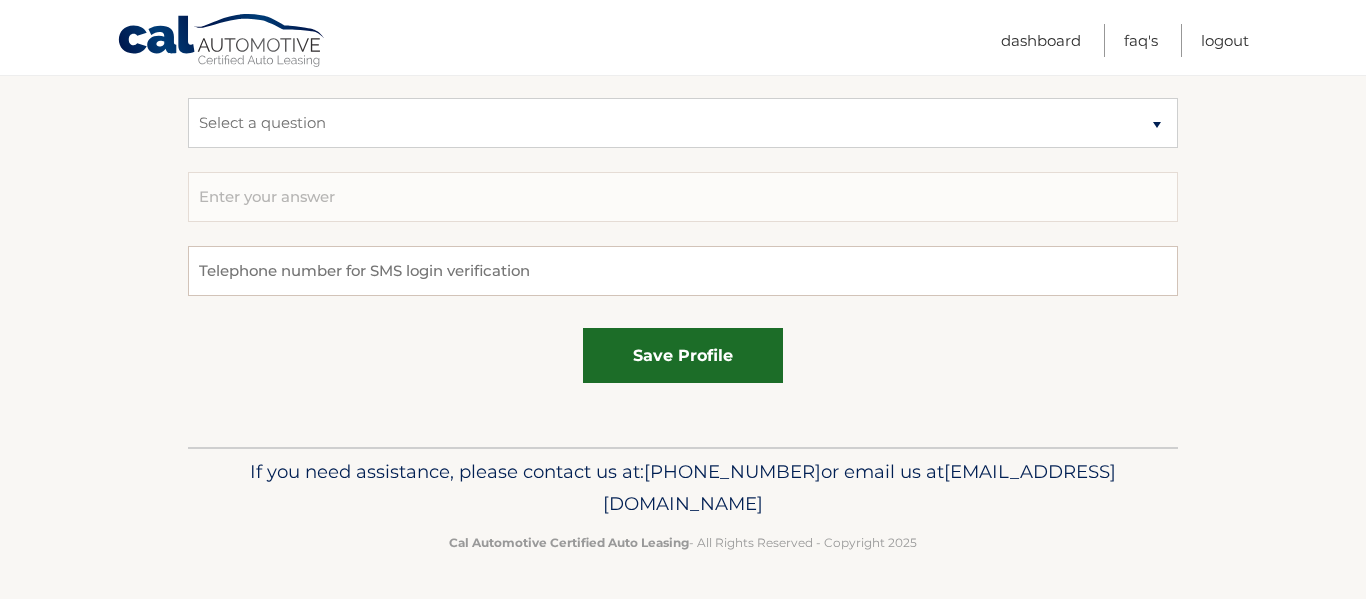 click on "save profile" at bounding box center (683, 355) 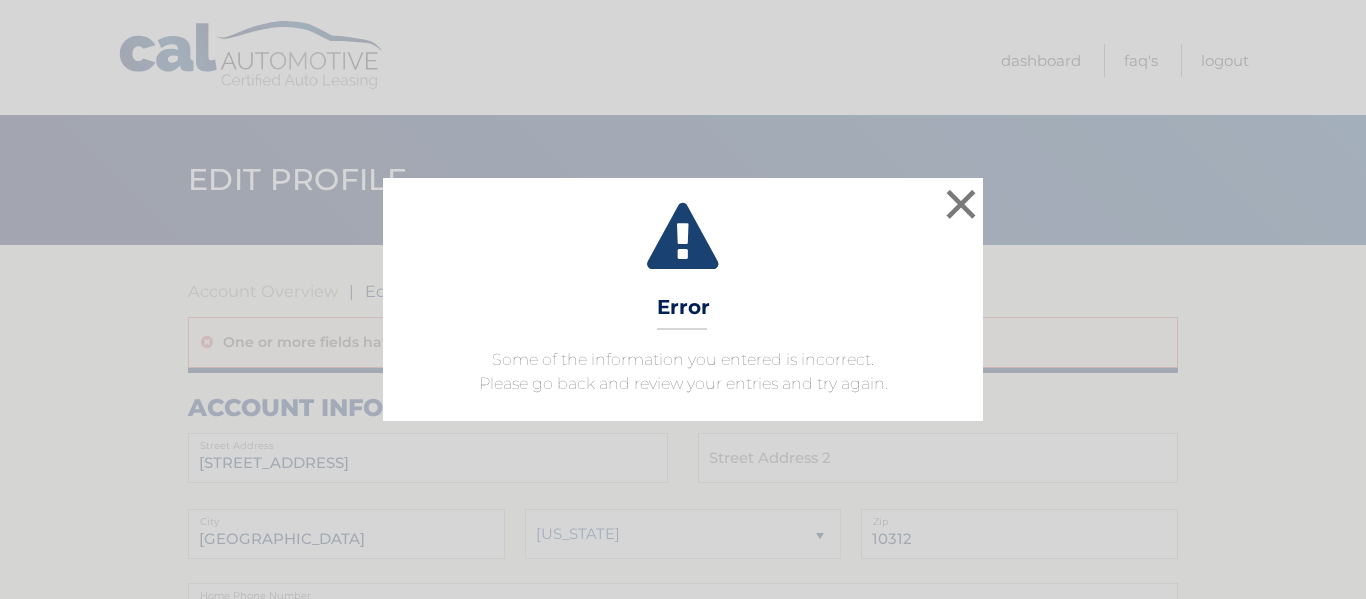 scroll, scrollTop: 0, scrollLeft: 0, axis: both 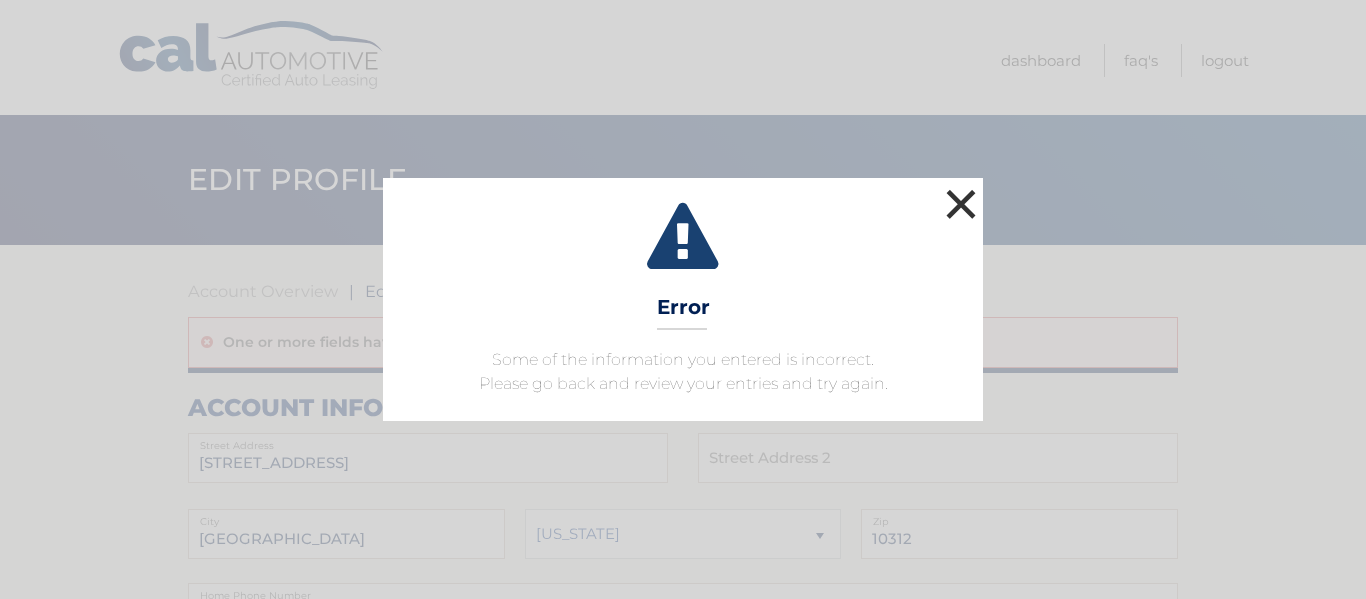 click on "×" at bounding box center [961, 204] 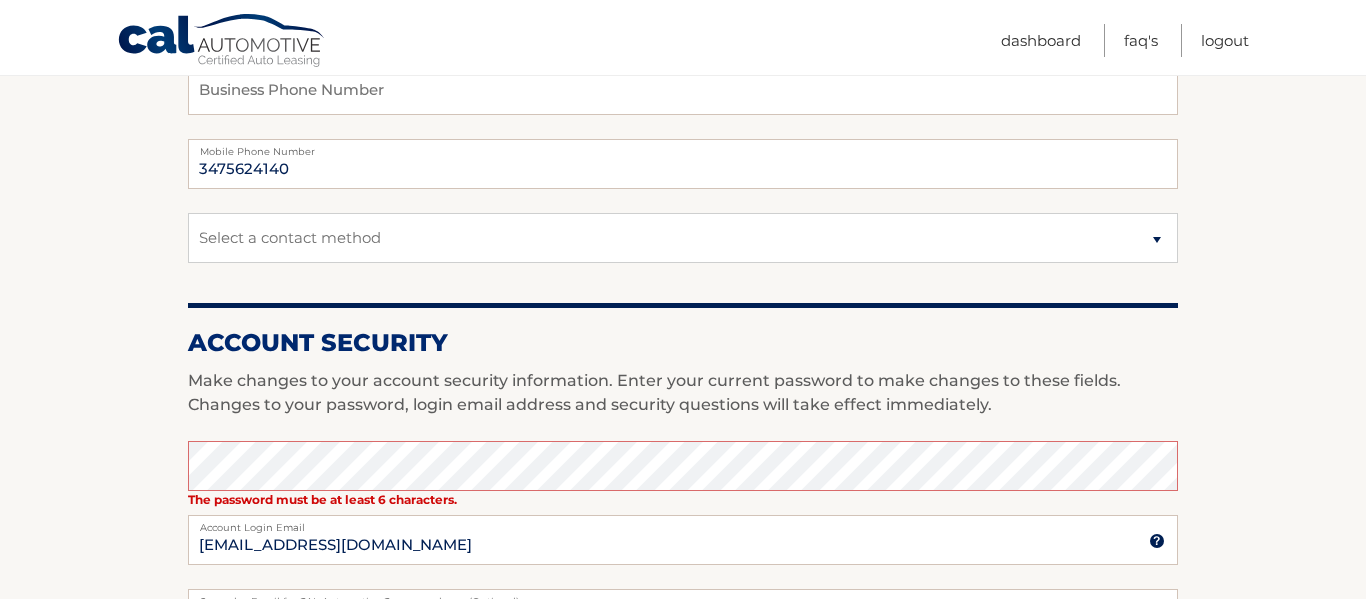 scroll, scrollTop: 602, scrollLeft: 0, axis: vertical 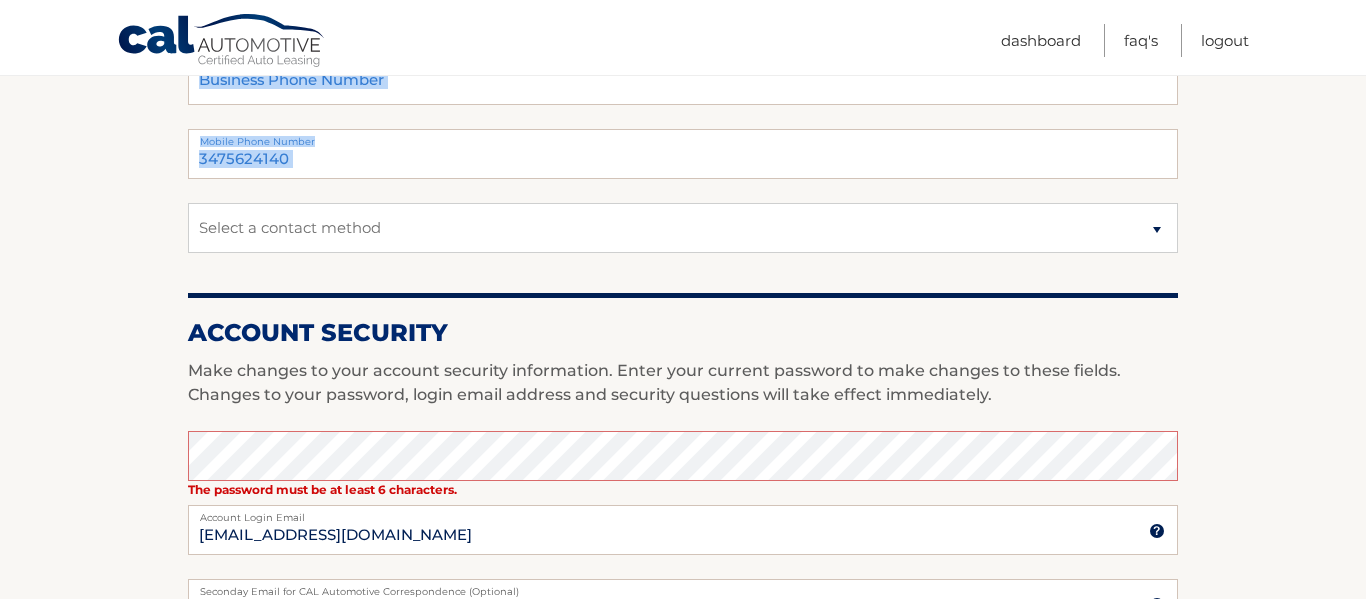 drag, startPoint x: 506, startPoint y: 143, endPoint x: 211, endPoint y: 165, distance: 295.8192 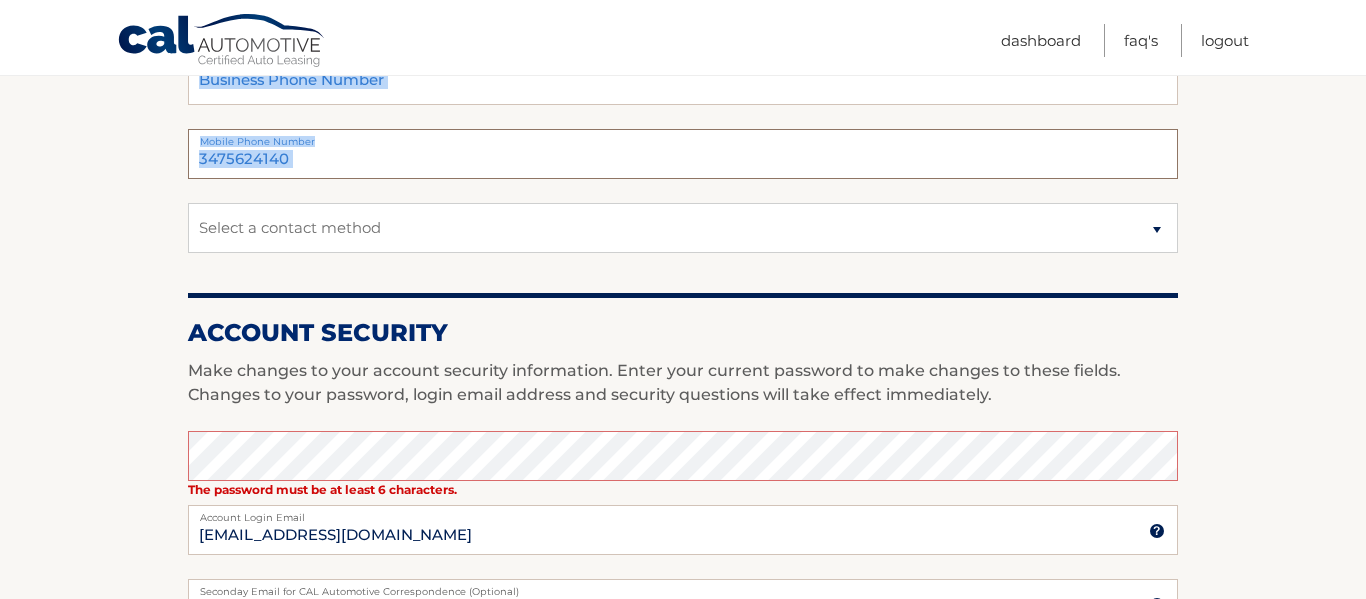 click on "3475624140" at bounding box center (683, 154) 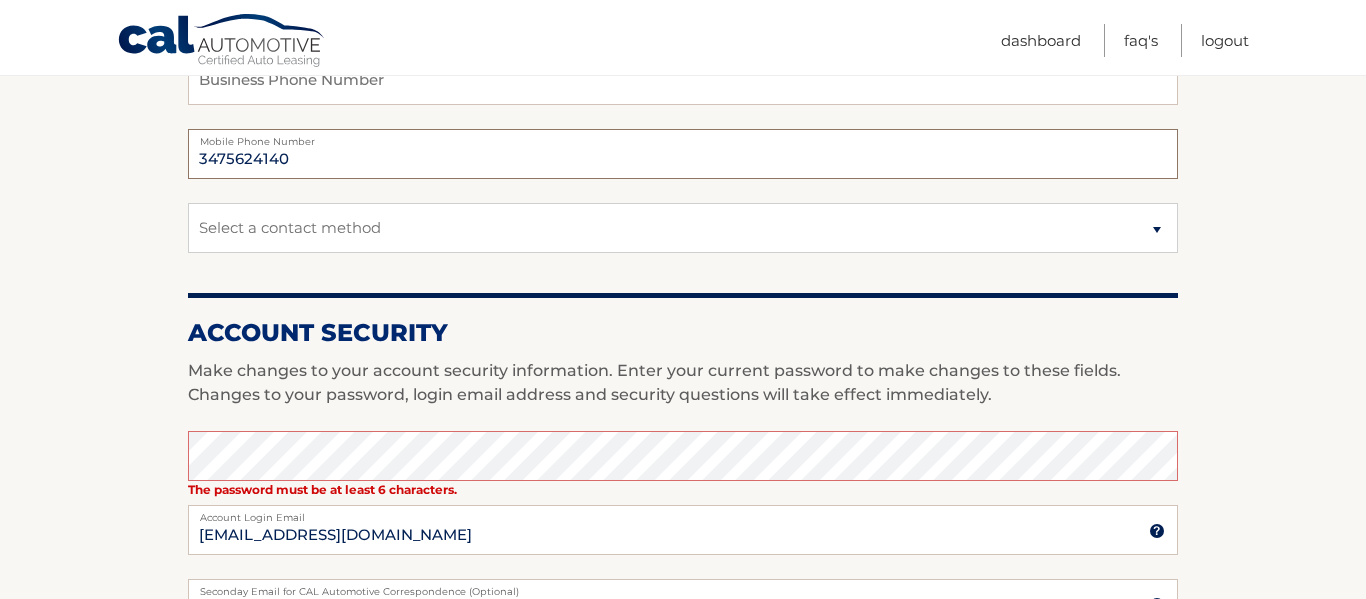 drag, startPoint x: 239, startPoint y: 171, endPoint x: 159, endPoint y: 170, distance: 80.00625 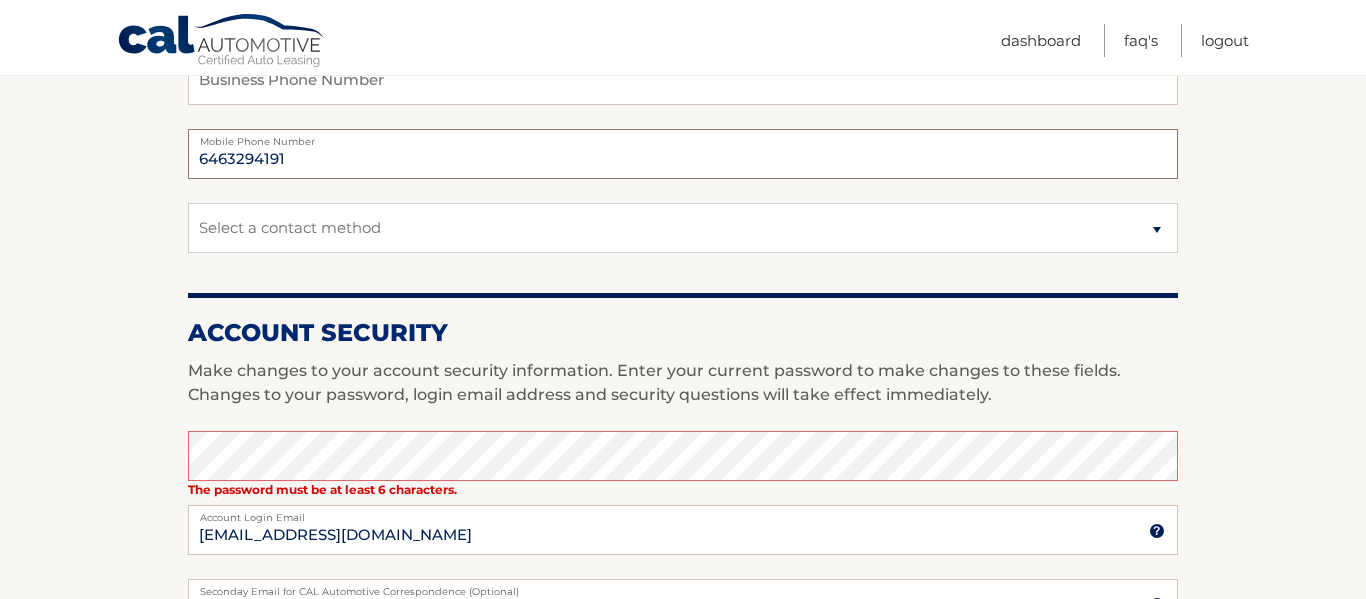 type on "6463294191" 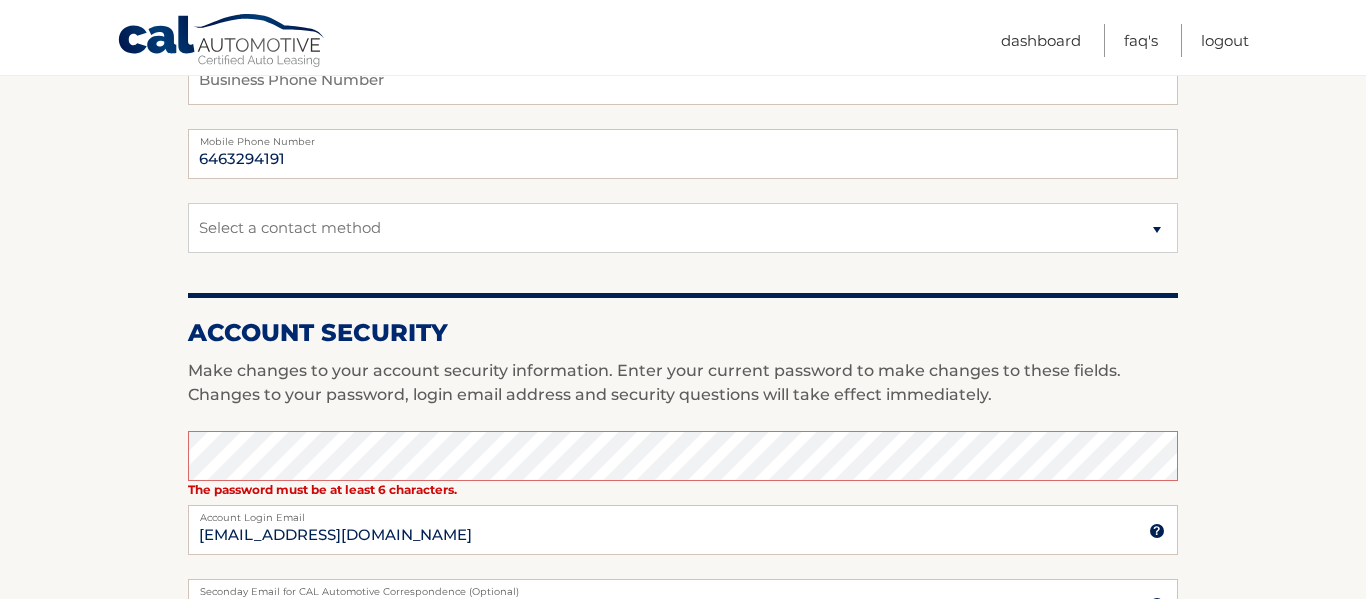 click on "Make changes to your account security information. Enter your current password to make changes to
these fields. Changes to your password, login email address and security questions will take
effect
immediately." at bounding box center (683, 383) 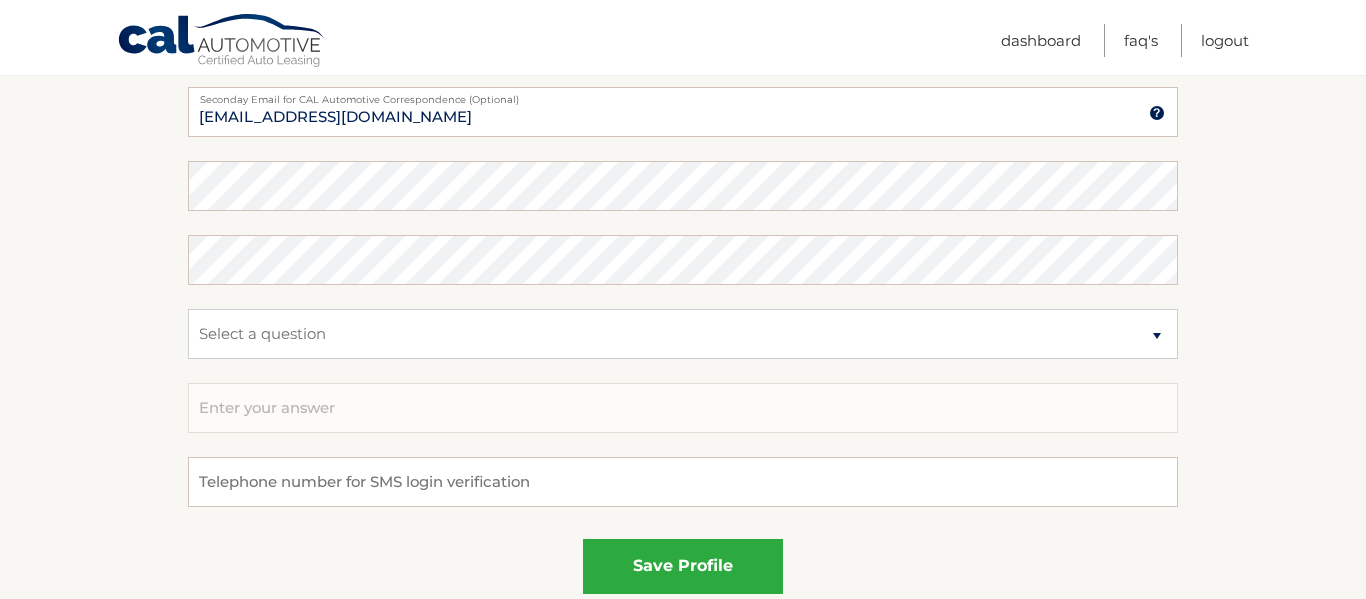 scroll, scrollTop: 1096, scrollLeft: 0, axis: vertical 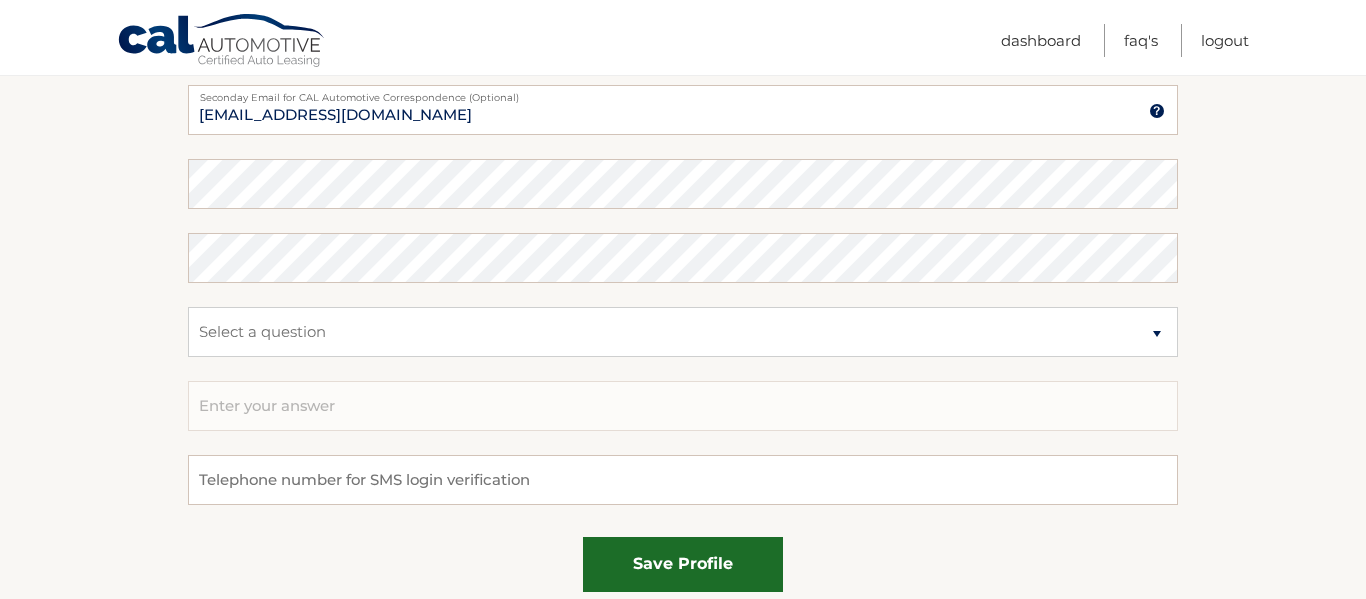 click on "save profile" at bounding box center (683, 564) 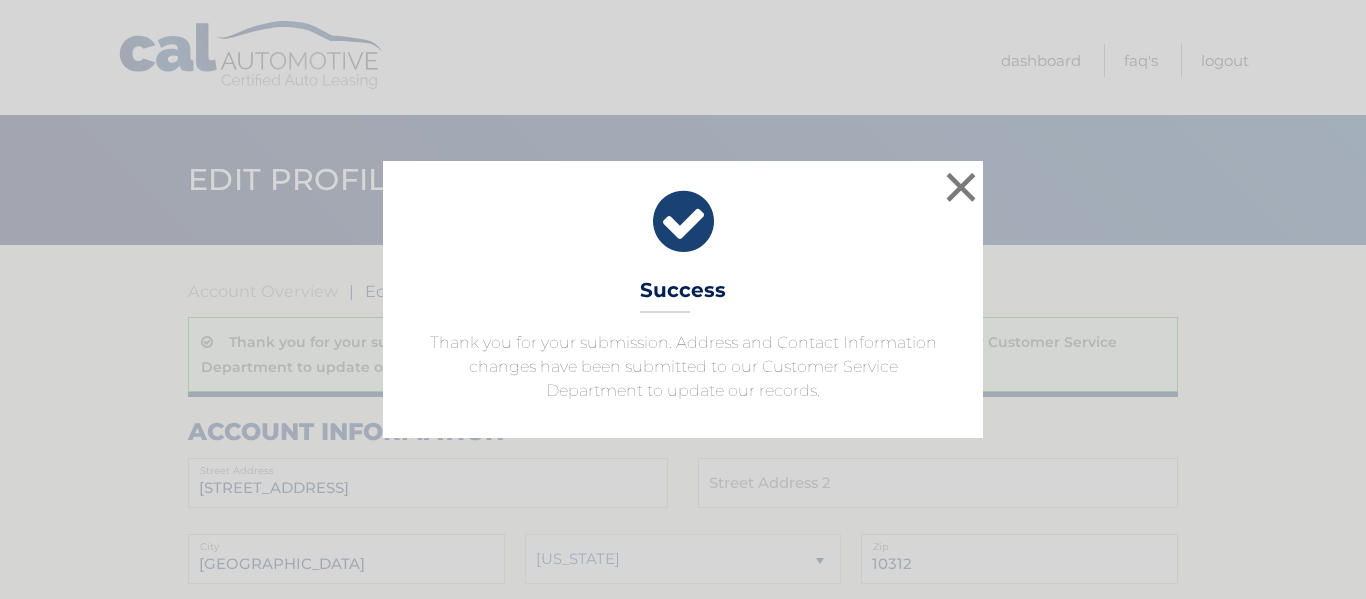 scroll, scrollTop: 0, scrollLeft: 0, axis: both 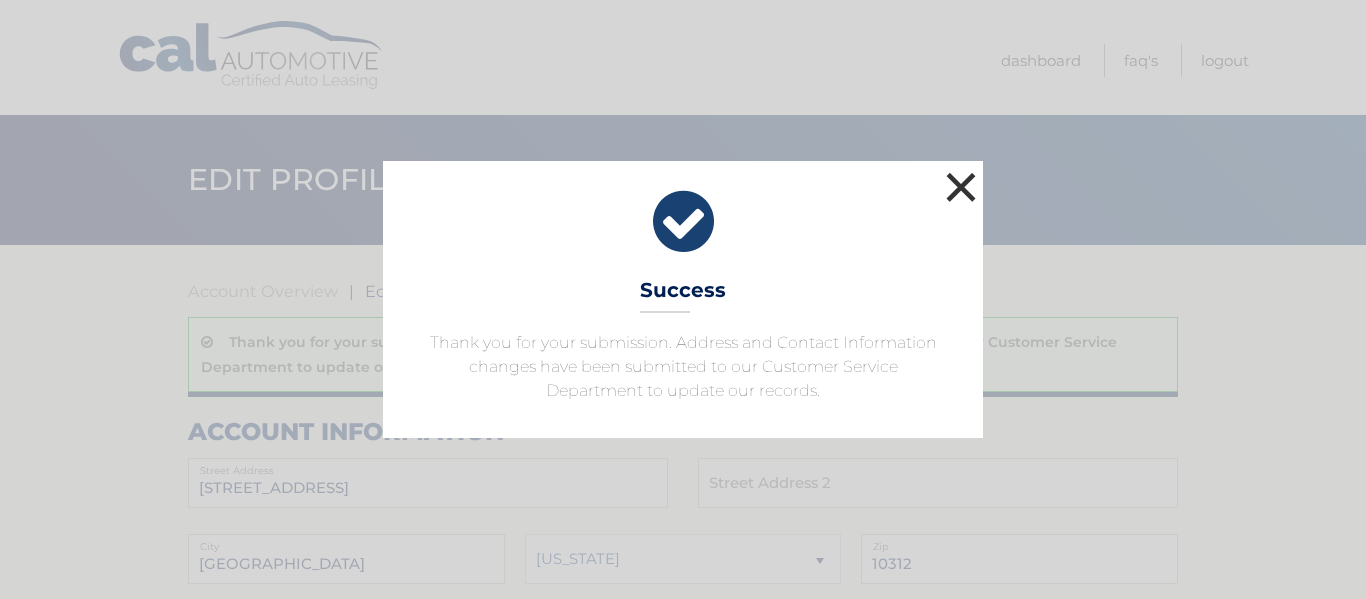 click on "×" at bounding box center (961, 187) 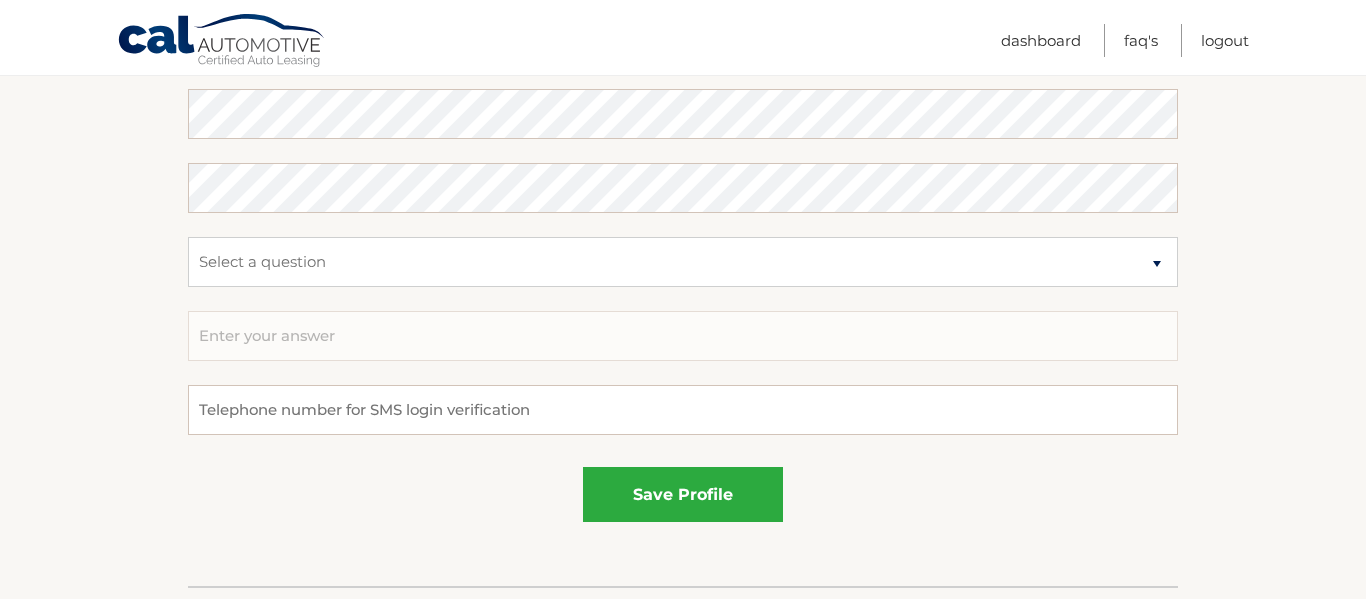 scroll, scrollTop: 1195, scrollLeft: 0, axis: vertical 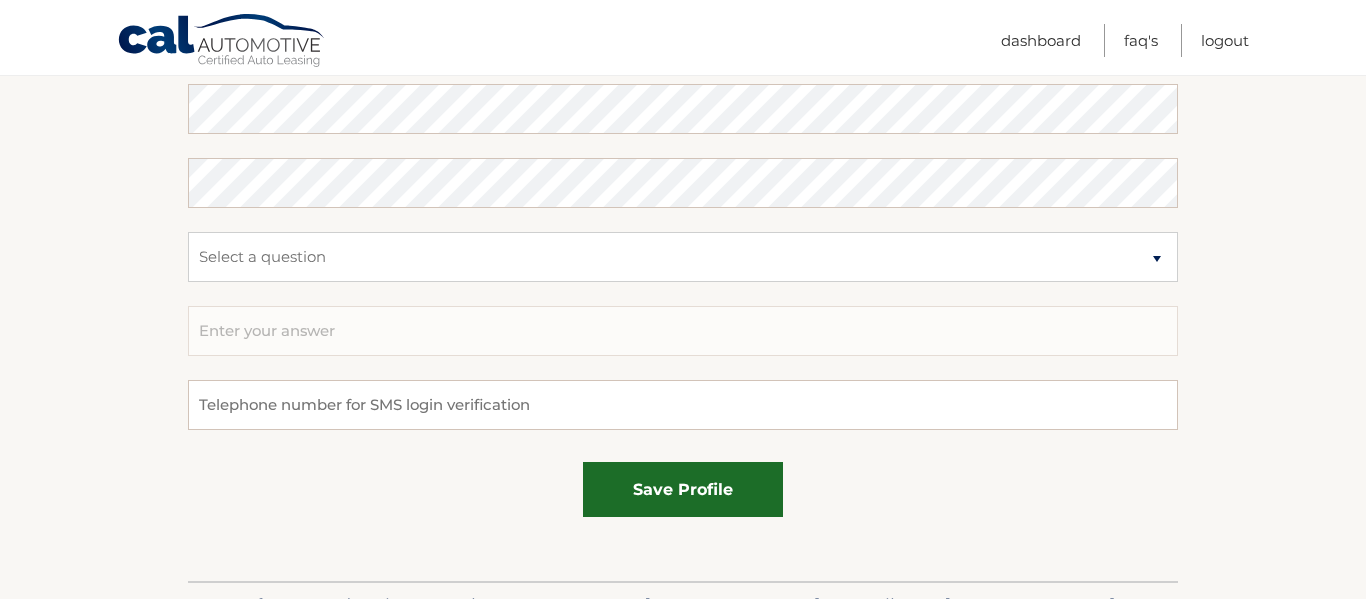 click on "save profile" at bounding box center (683, 489) 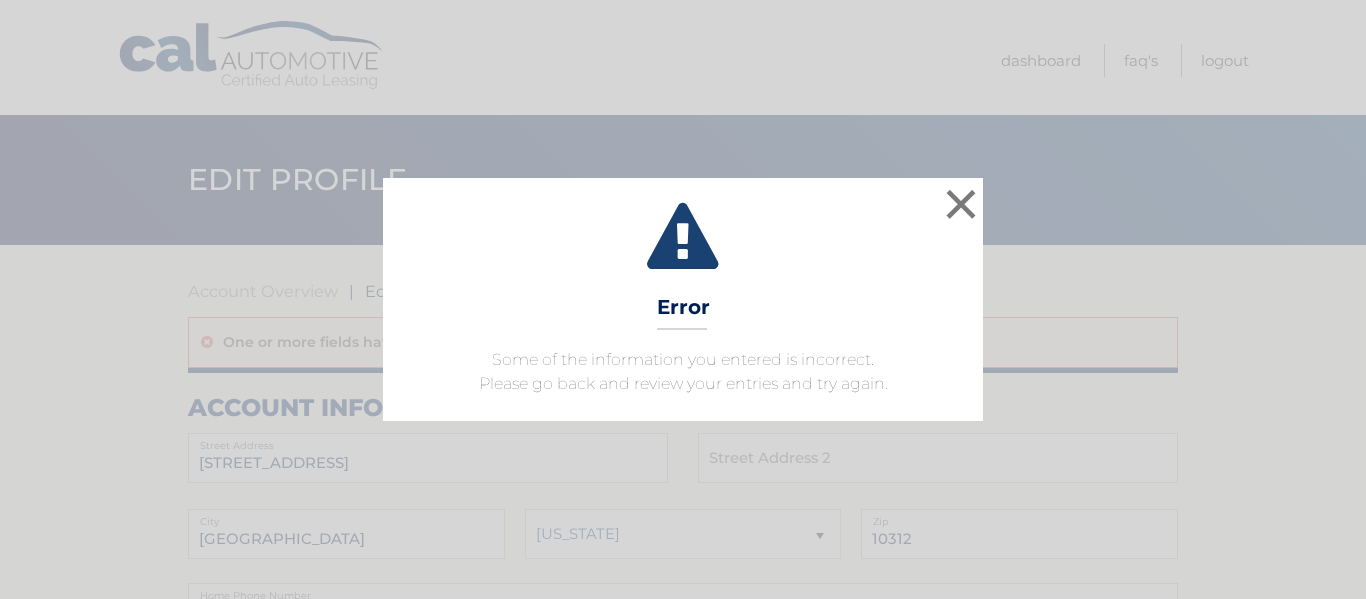 scroll, scrollTop: 0, scrollLeft: 0, axis: both 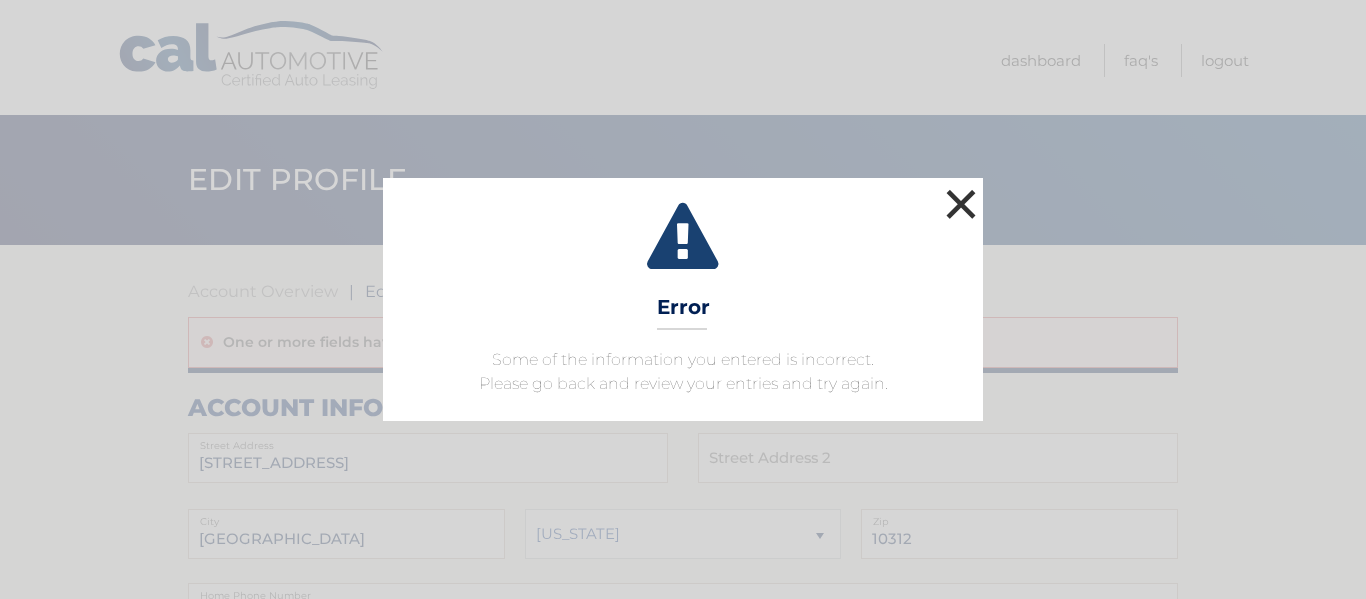 click on "×" at bounding box center [961, 204] 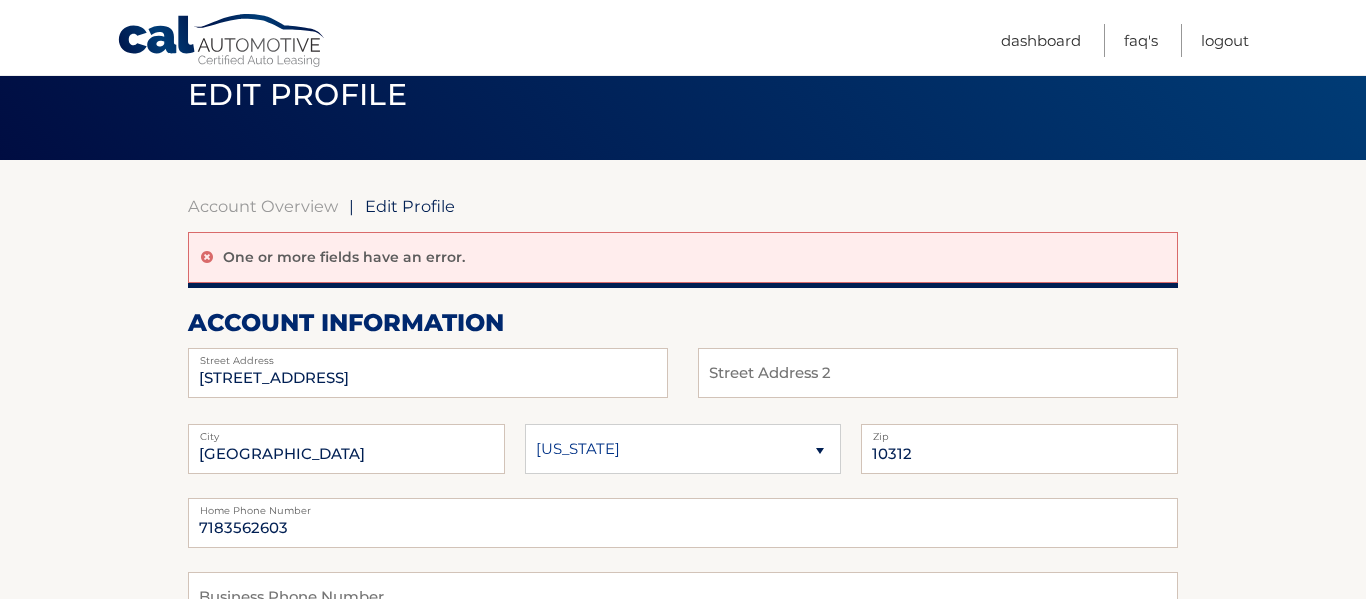 scroll, scrollTop: 0, scrollLeft: 0, axis: both 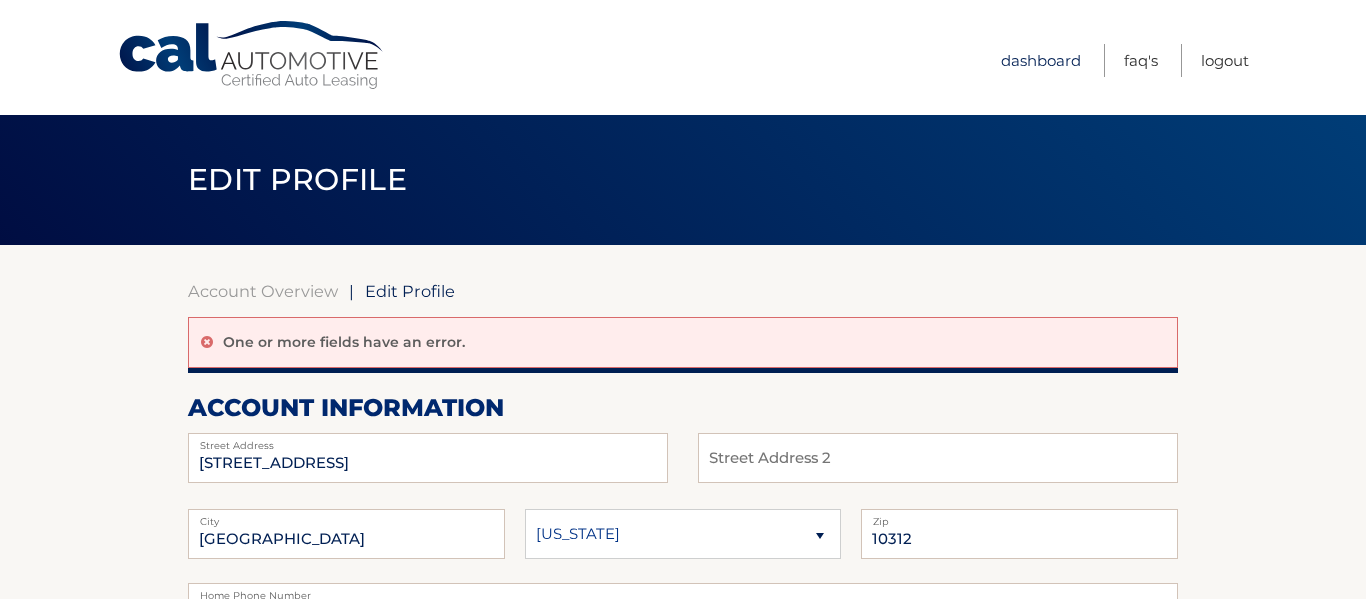 click on "Dashboard" at bounding box center [1041, 60] 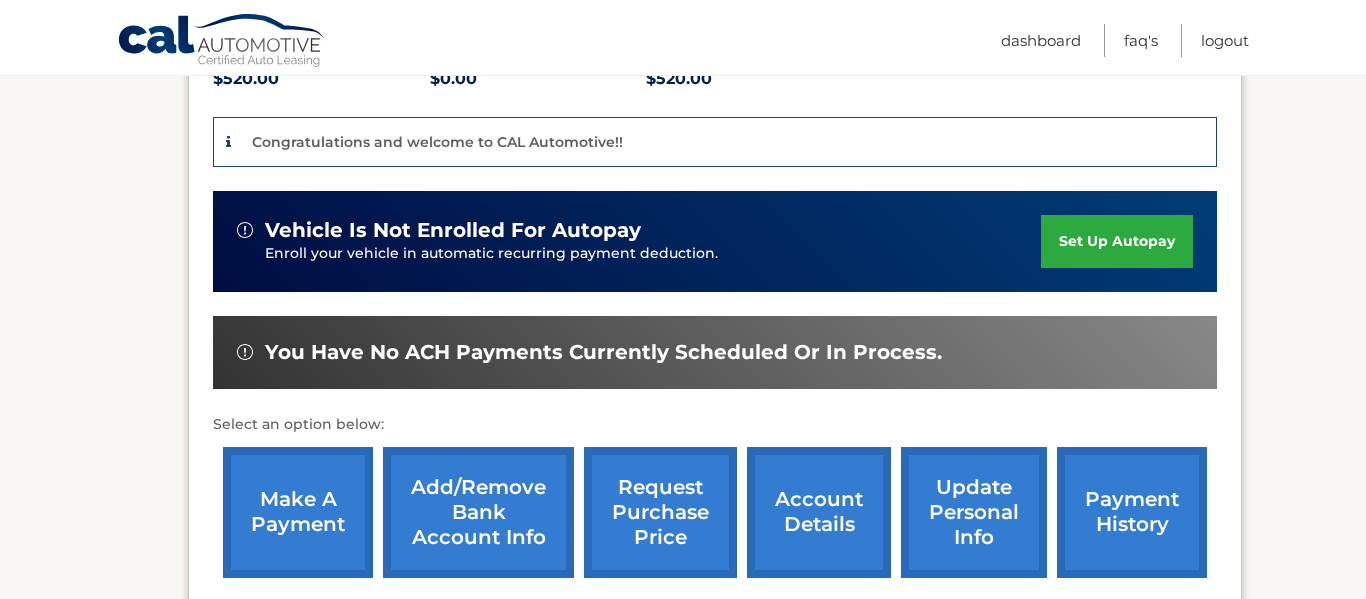 scroll, scrollTop: 502, scrollLeft: 0, axis: vertical 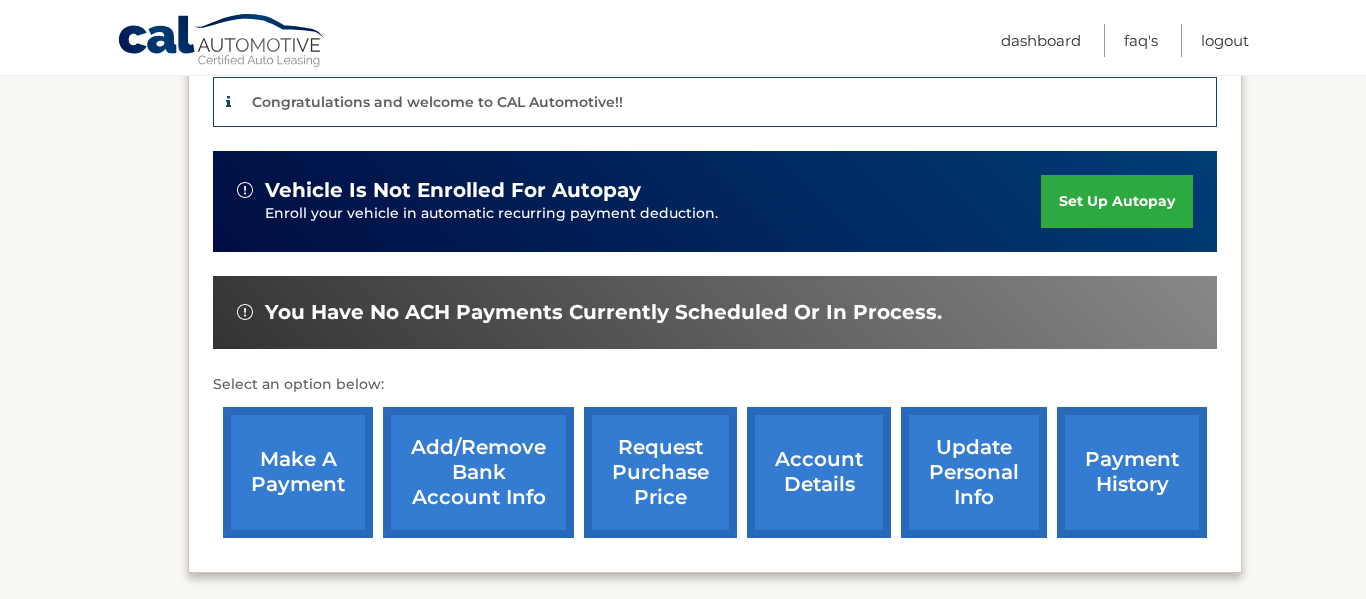 click on "account details" at bounding box center [819, 472] 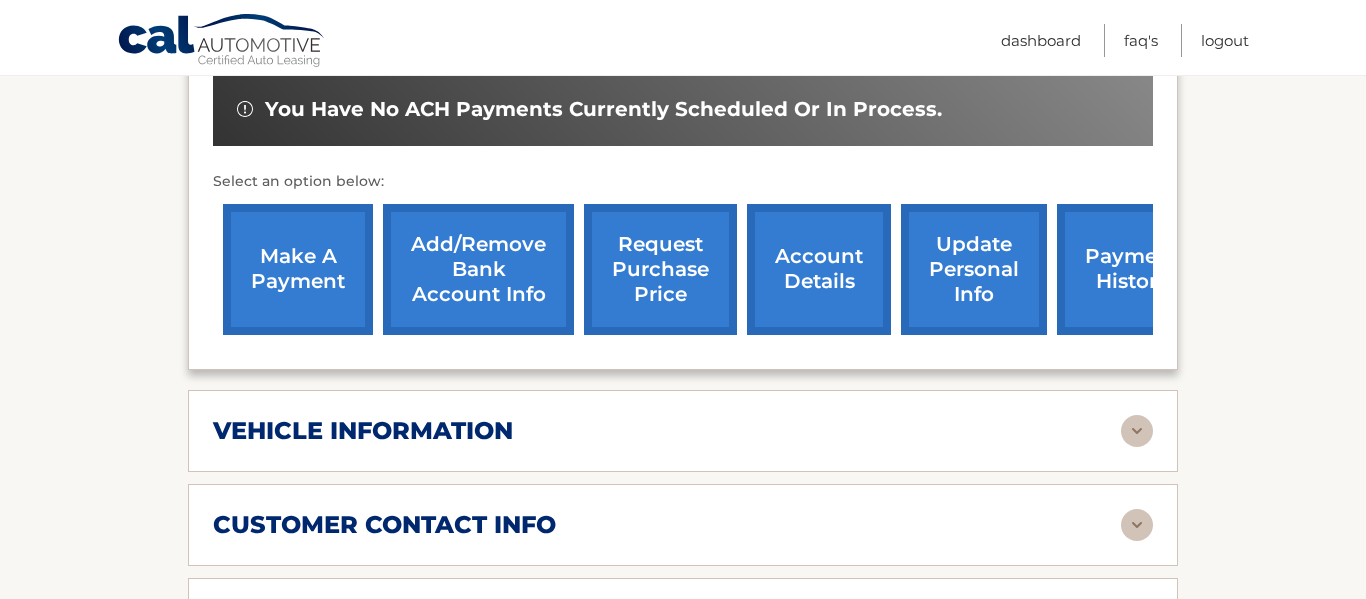 scroll, scrollTop: 944, scrollLeft: 0, axis: vertical 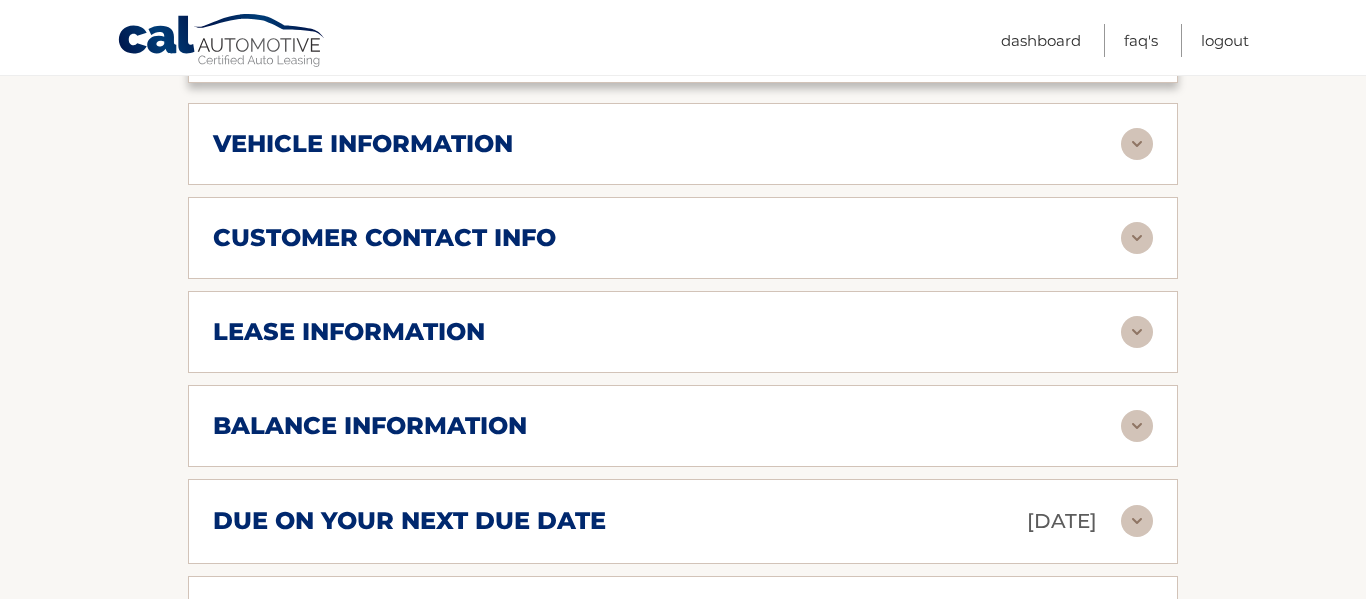 click at bounding box center (1137, 521) 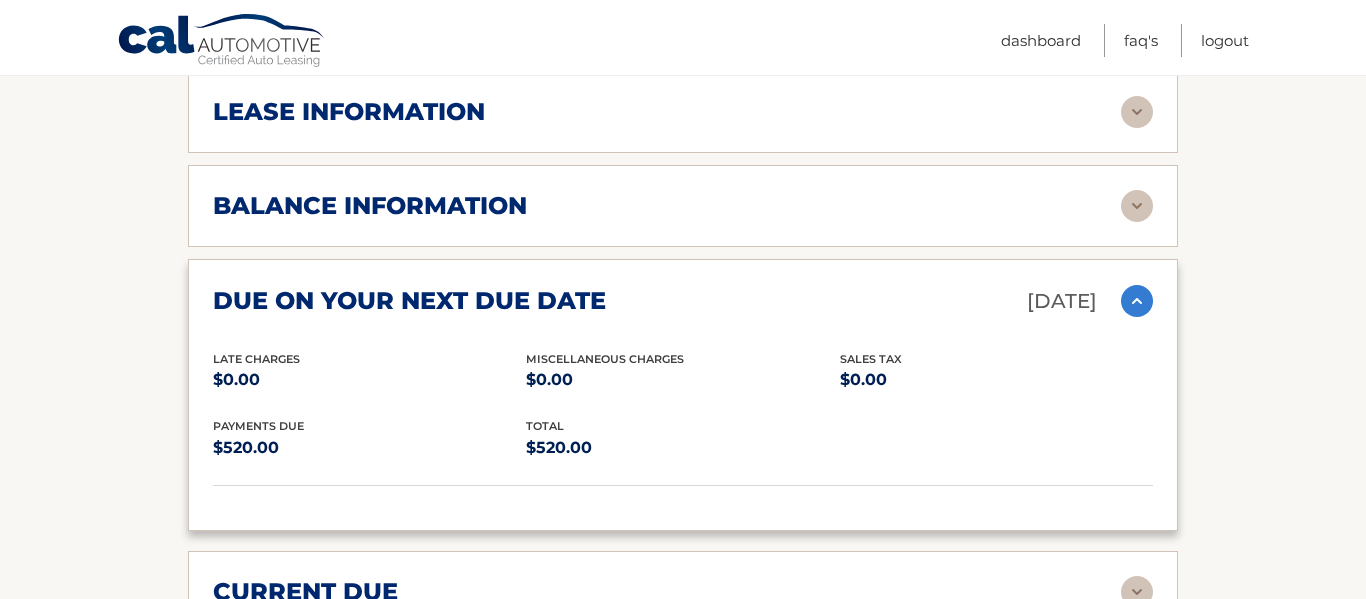 scroll, scrollTop: 1271, scrollLeft: 0, axis: vertical 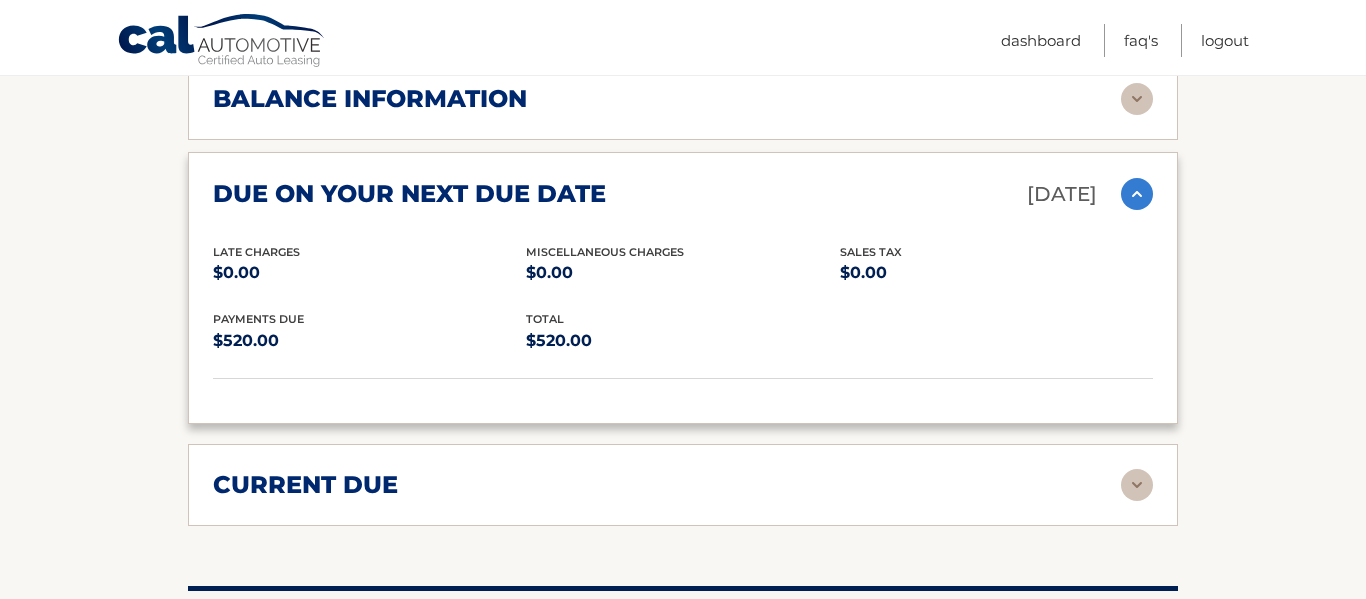 click at bounding box center [1137, 485] 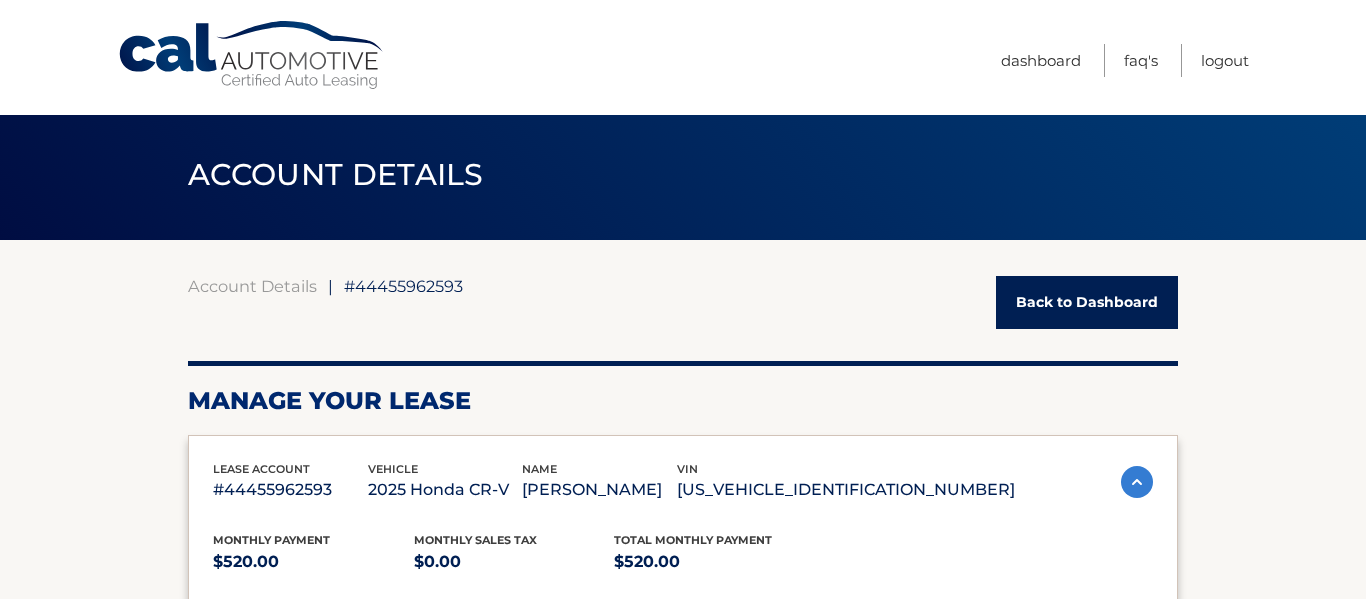 scroll, scrollTop: 0, scrollLeft: 0, axis: both 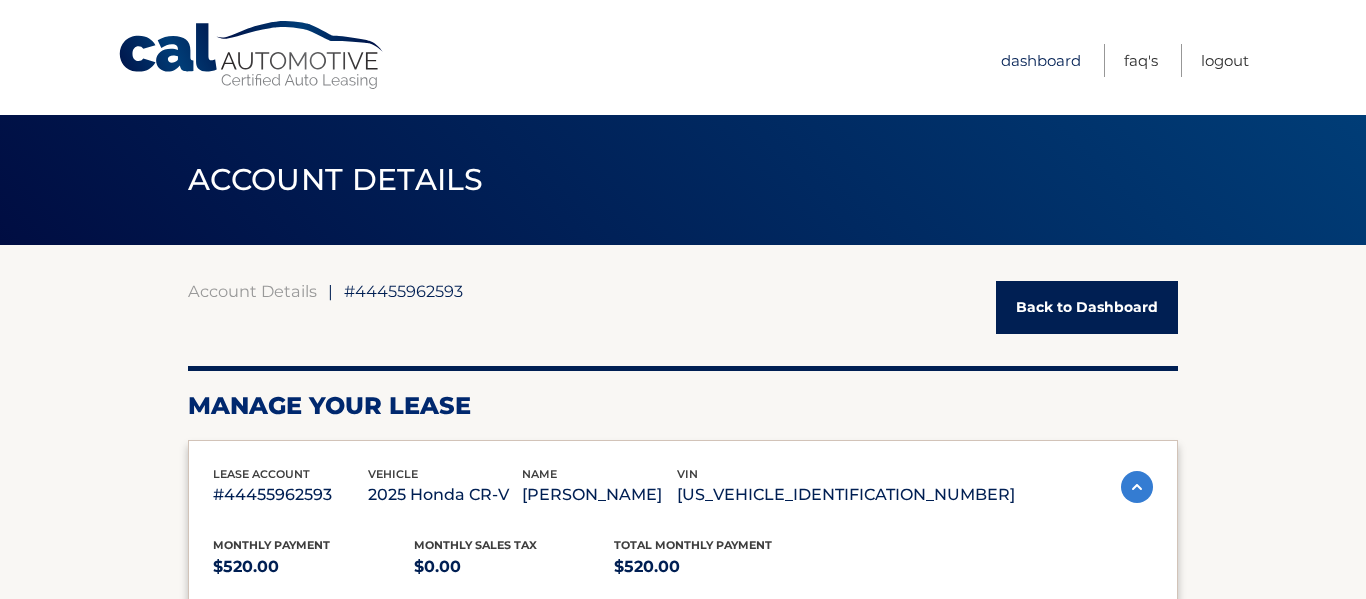click on "Dashboard" at bounding box center (1041, 60) 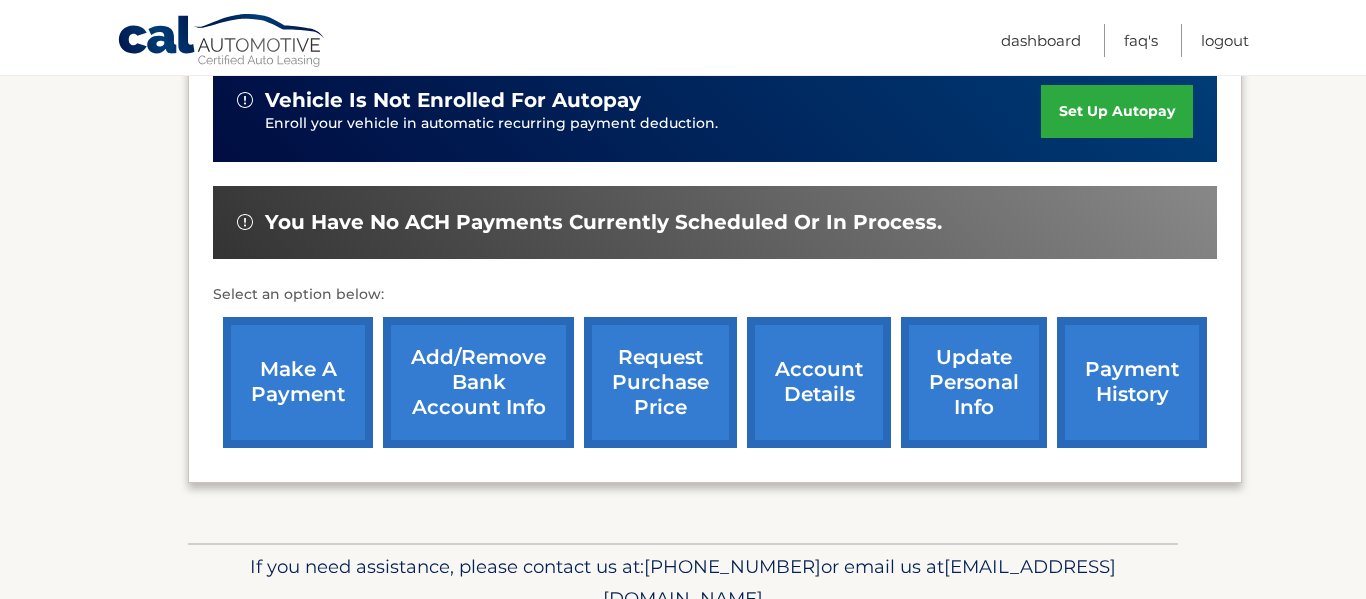scroll, scrollTop: 688, scrollLeft: 0, axis: vertical 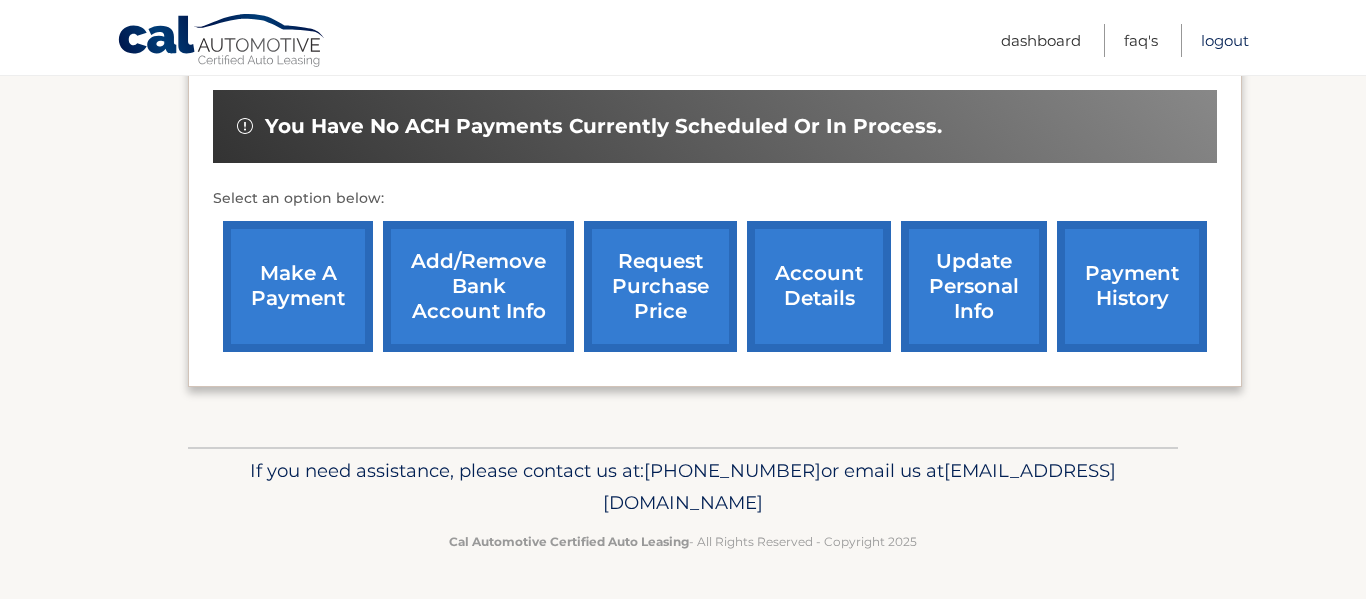 click on "Logout" at bounding box center (1225, 40) 